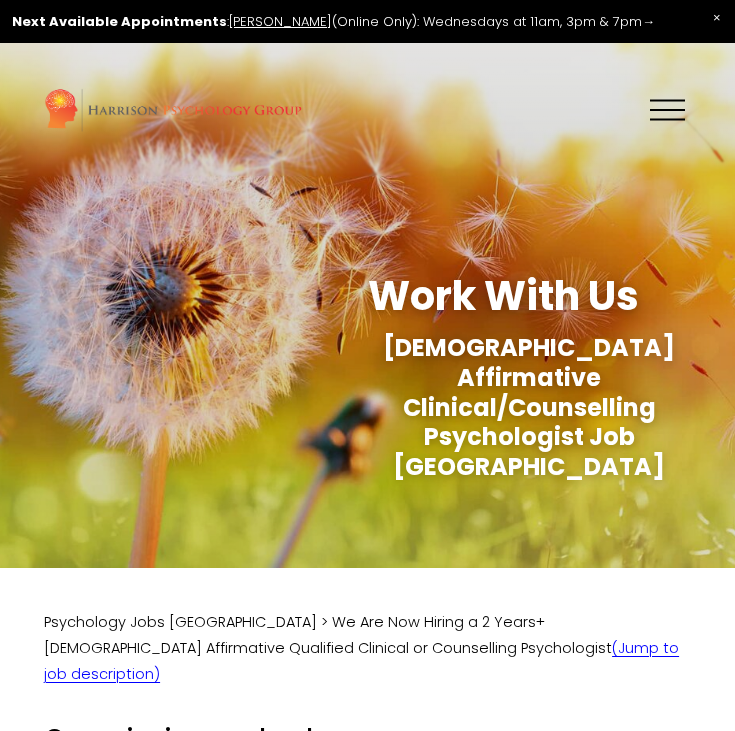scroll, scrollTop: 0, scrollLeft: 0, axis: both 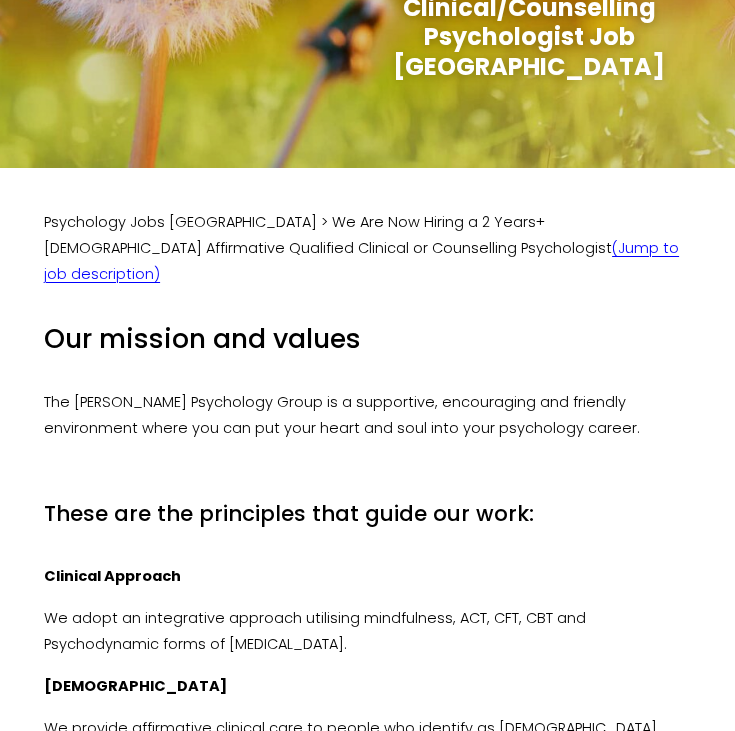 click on "Our mission and values The [PERSON_NAME] Psychology Group is a supportive, encouraging and friendly environment where you can put your heart and soul into your psychology career. These are the principles that guide our work:" at bounding box center [367, 424] 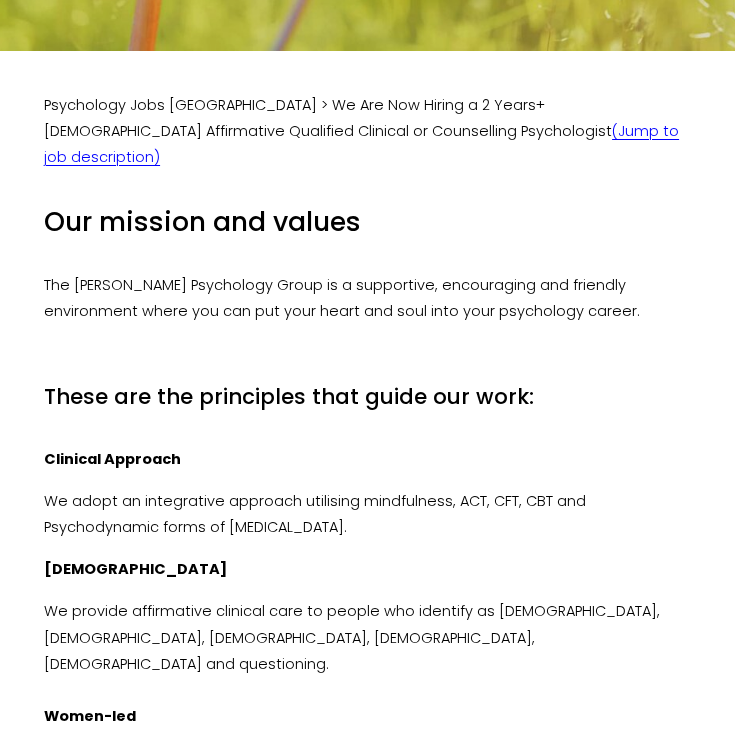 scroll, scrollTop: 680, scrollLeft: 0, axis: vertical 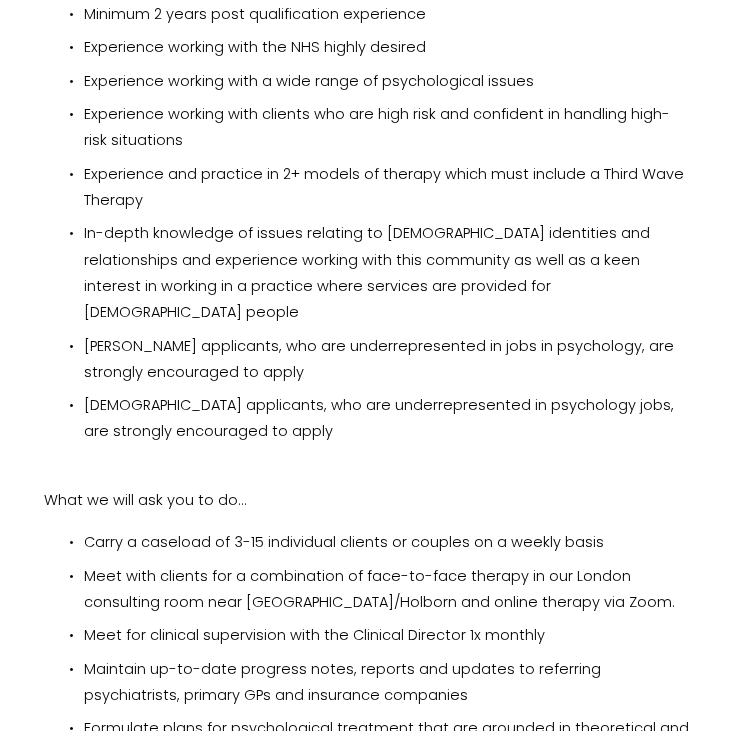 click on "DClinPsych, DPsych, PhD or similar  Minimum 2 years post qualification experience   Experience working with the NHS highly desired   Experience working with a wide range of psychological issues   Experience working with clients who are high risk and confident in handling high-risk situations Experience and practice in 2+ models of therapy which must include a Third Wave Therapy In-depth knowledge of issues relating to LGBTQ+ identities and relationships and experience working with this community as well as a keen interest in working in a practice where services are provided for LGBTQ+ people BAME applicants, who are underrepresented in jobs in psychology, are strongly encouraged to apply  LGBTQ+ applicants, who are underrepresented in psychology jobs, are strongly encouraged to apply" at bounding box center (367, 219) 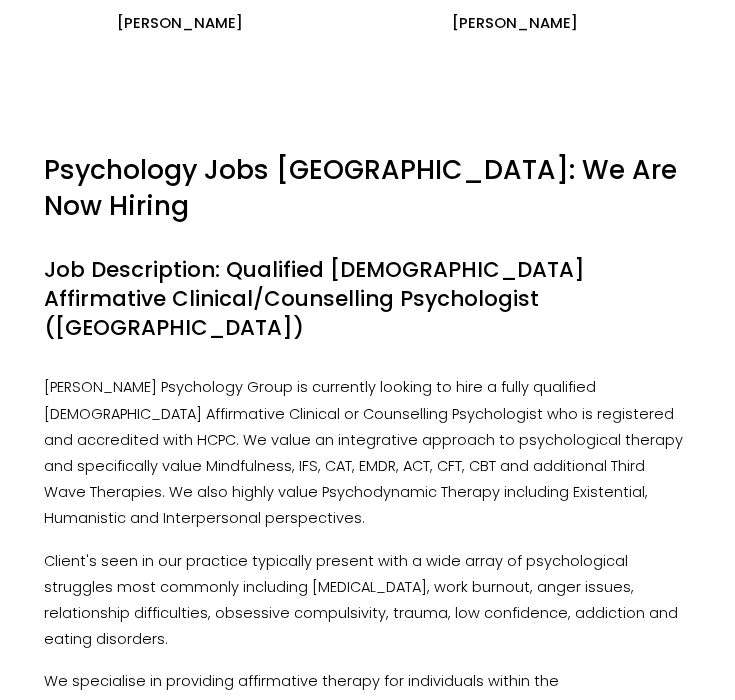 scroll, scrollTop: 2974, scrollLeft: 0, axis: vertical 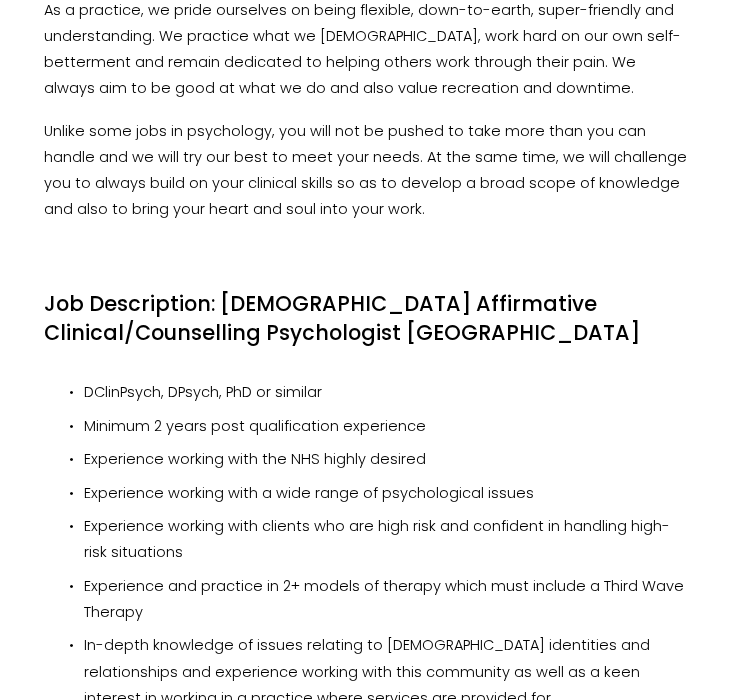 click on "Minimum 2 years post qualification experience" at bounding box center [387, 426] 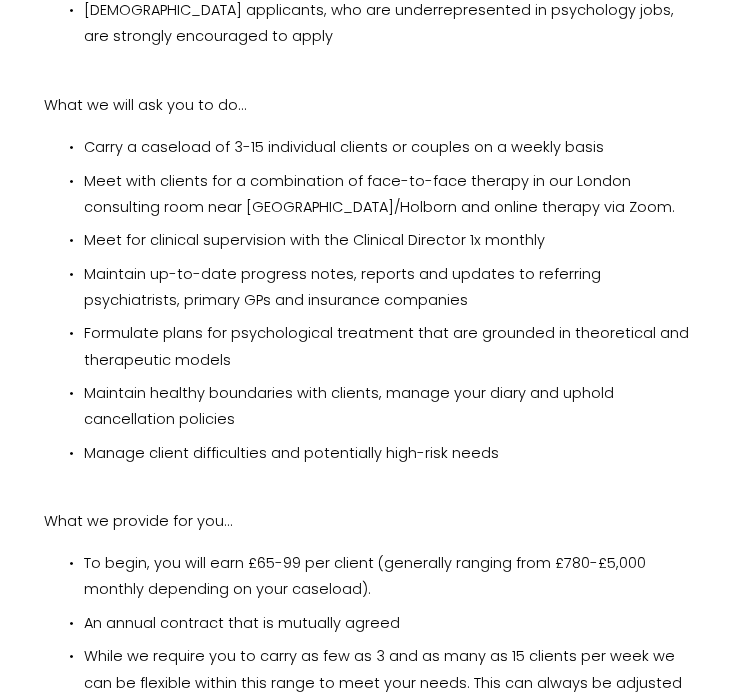 scroll, scrollTop: 3783, scrollLeft: 0, axis: vertical 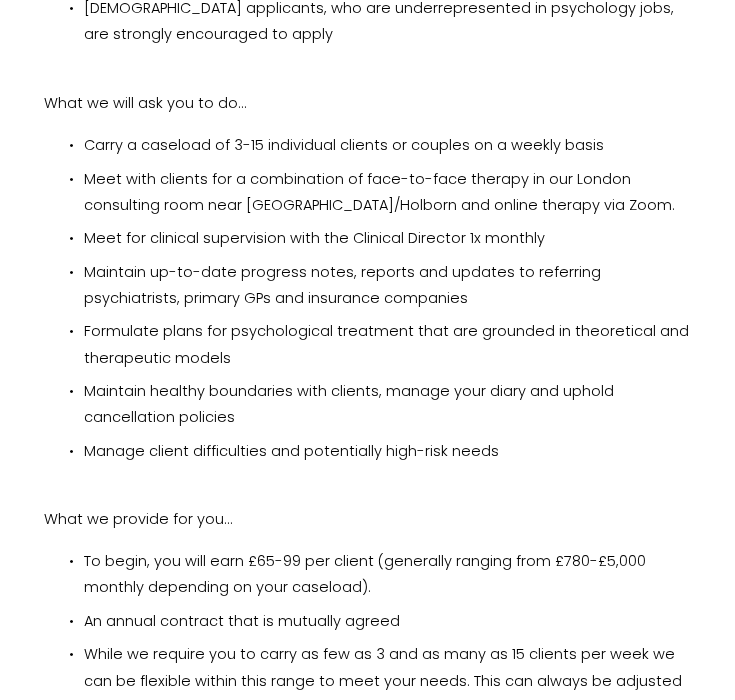 click on "Maintain healthy boundaries with clients, manage your diary and uphold cancellation policies" at bounding box center [387, 404] 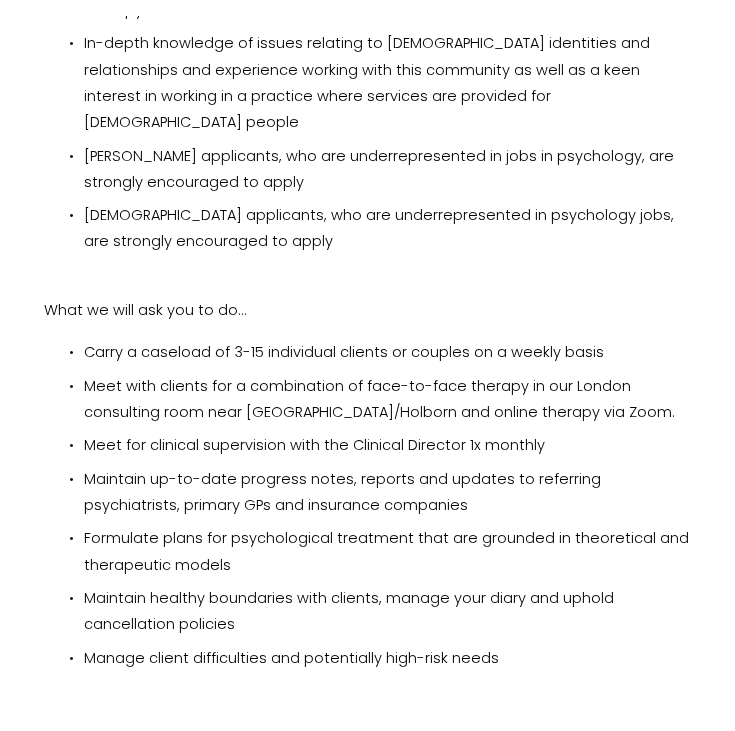 scroll, scrollTop: 3577, scrollLeft: 0, axis: vertical 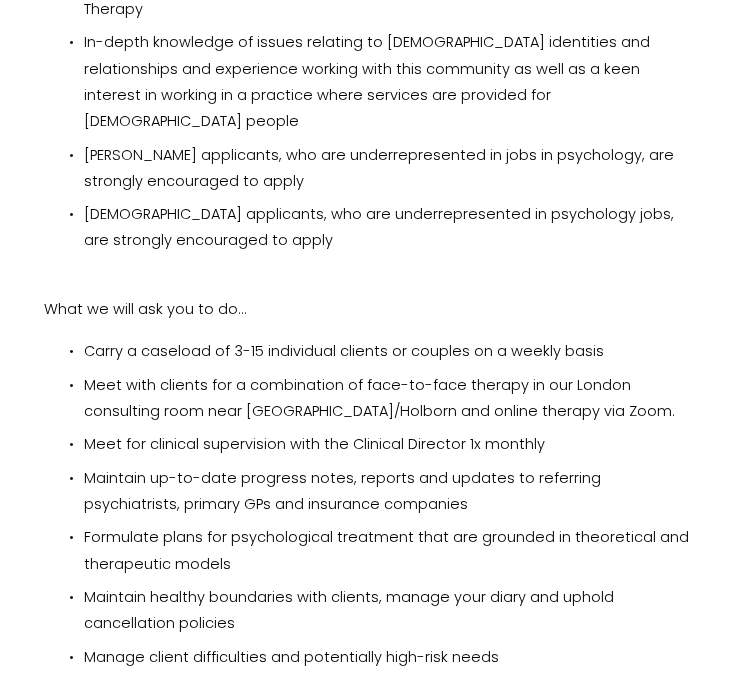 click on "Maintain up-to-date progress notes, reports and updates to referring psychiatrists, primary GPs and insurance companies" at bounding box center (387, 491) 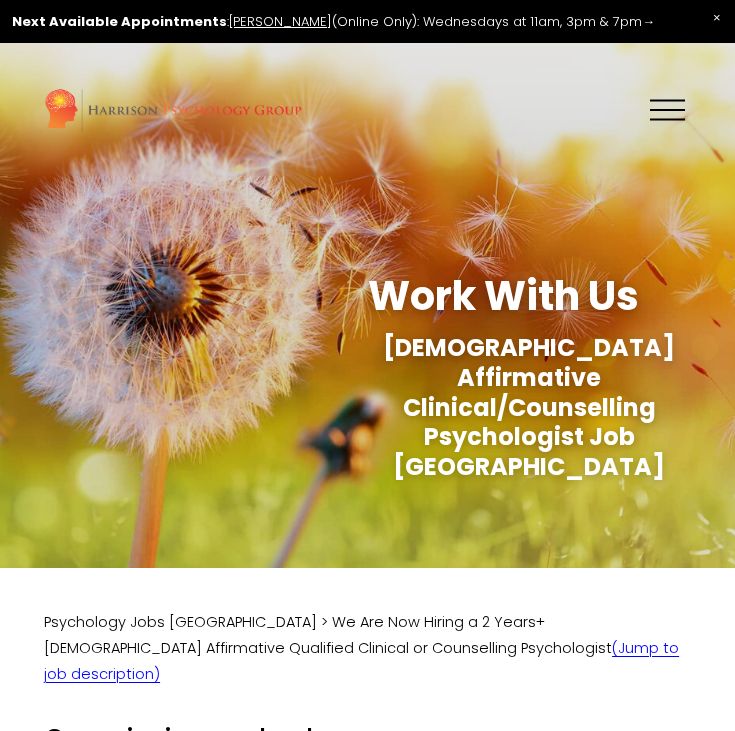 scroll, scrollTop: 0, scrollLeft: 0, axis: both 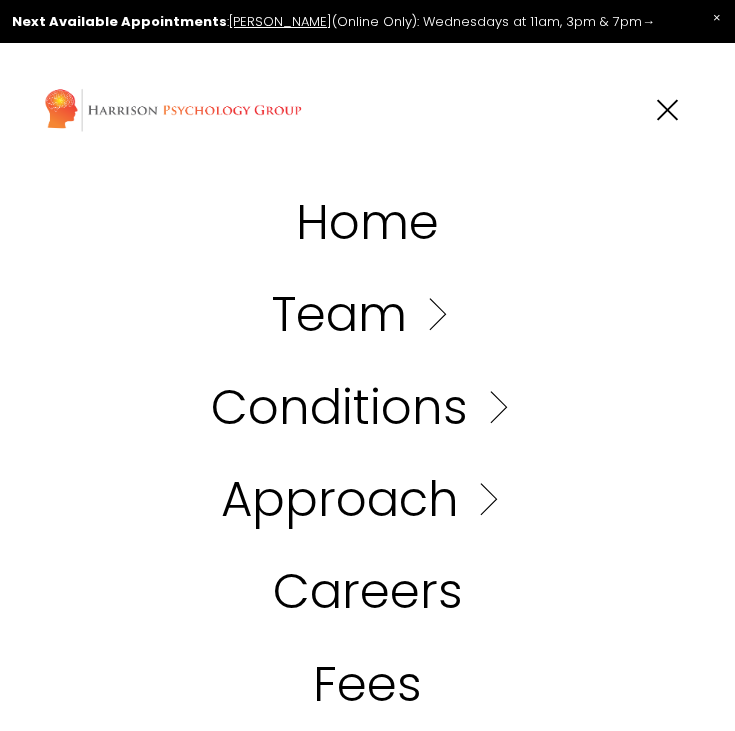 click at bounding box center (667, 109) 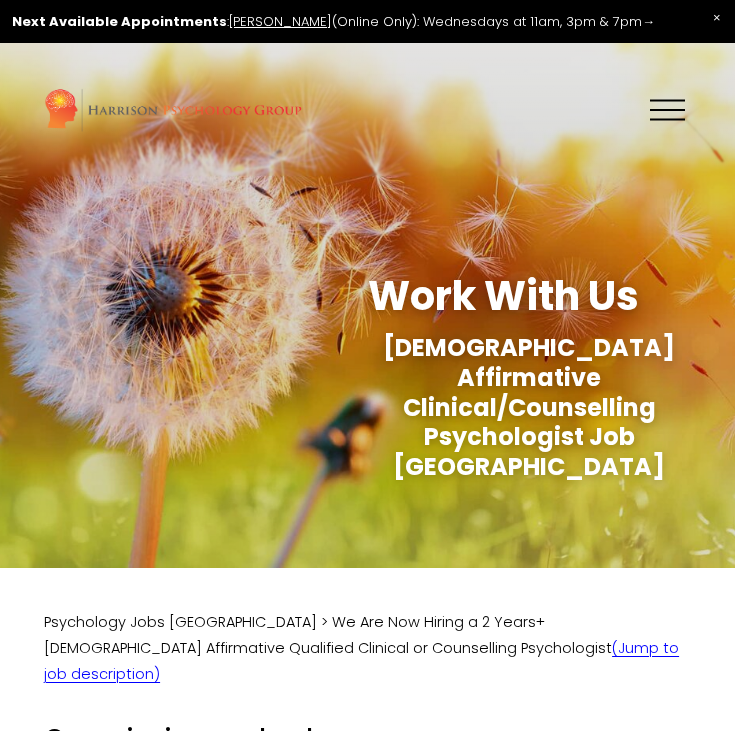 scroll, scrollTop: 435, scrollLeft: 0, axis: vertical 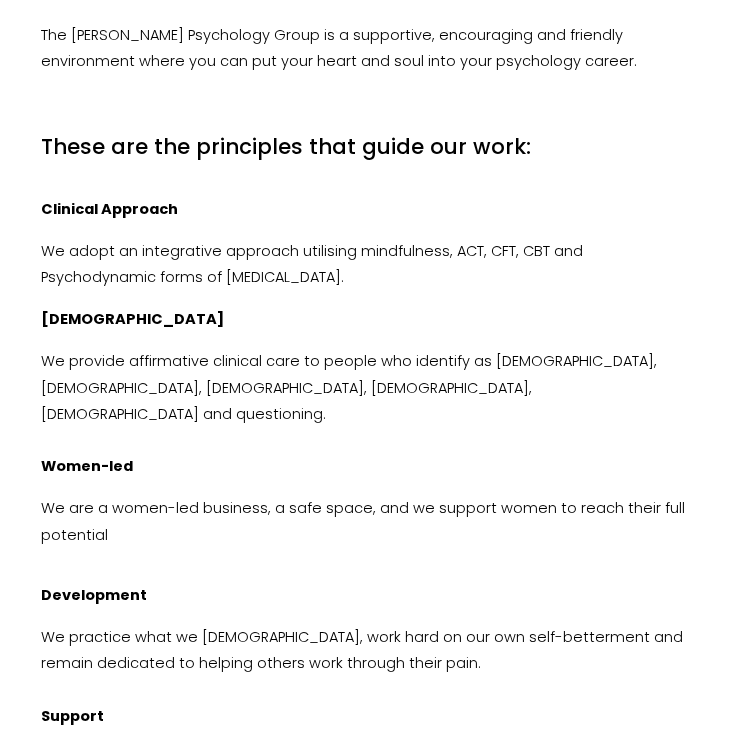 click on "We provide affirmative clinical care to people who identify as lesbian, gay, bisexual, transgender, queer and questioning. Women-led" at bounding box center [364, 413] 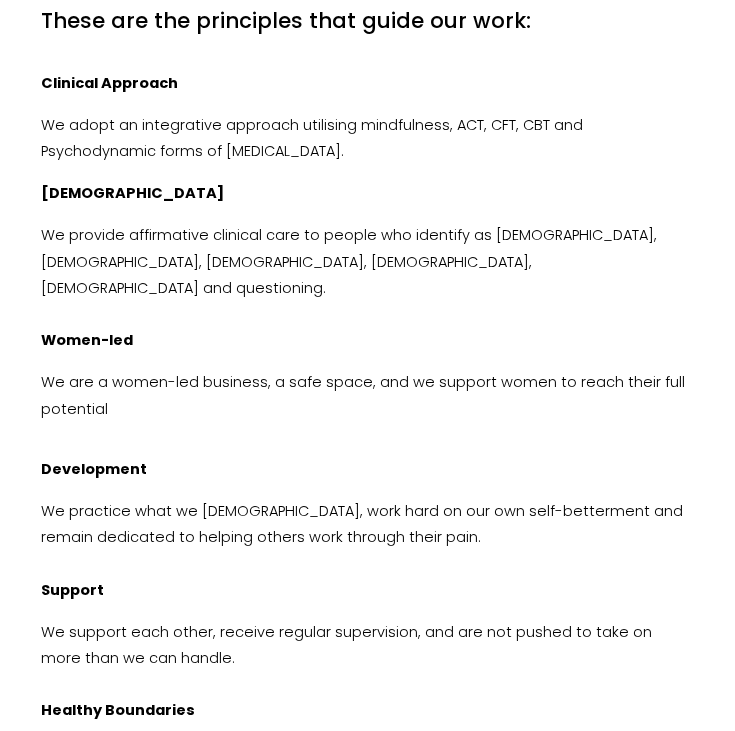 scroll, scrollTop: 1034, scrollLeft: 3, axis: both 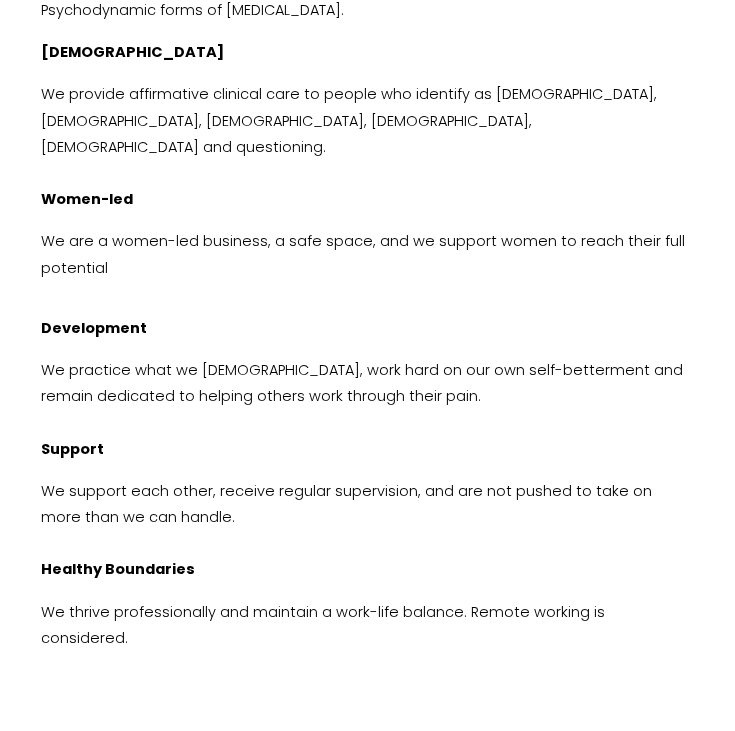 click on "We practice what we preach, work hard on our own self-betterment and remain dedicated to helping others work through their pain.  Support" at bounding box center (364, 409) 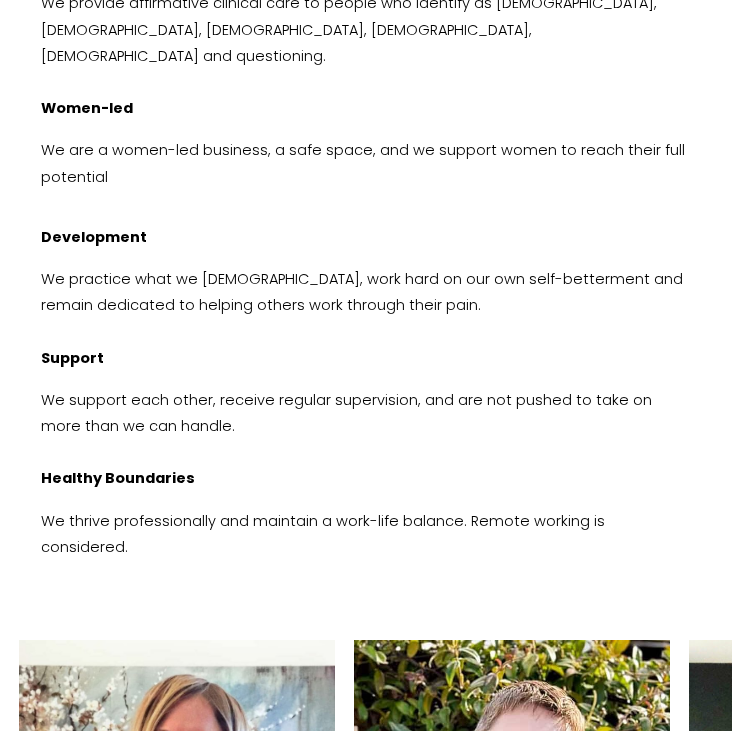scroll, scrollTop: 1125, scrollLeft: 2, axis: both 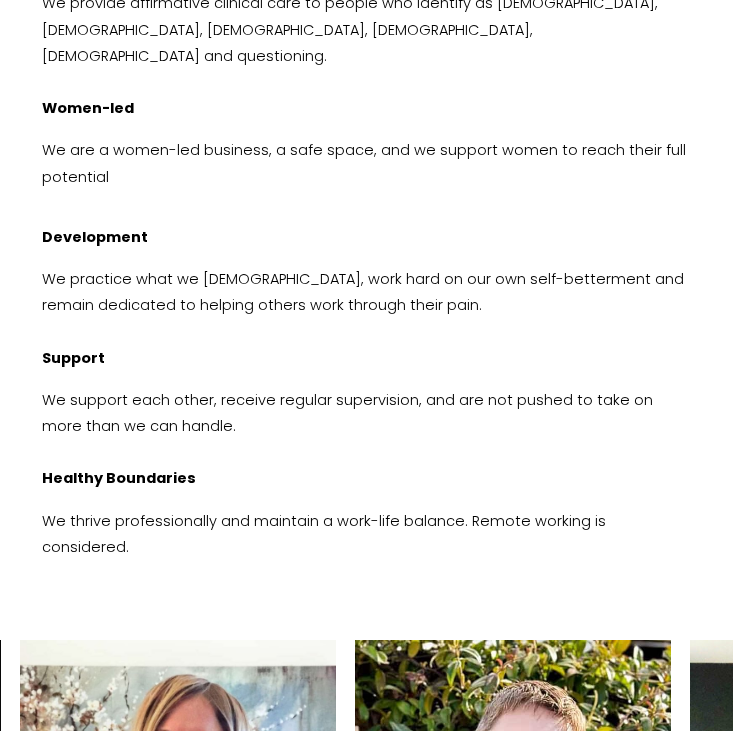 click on "We support each other, receive regular supervision, and are not pushed to take on more than we can handle. Healthy Boundaries" at bounding box center [365, 439] 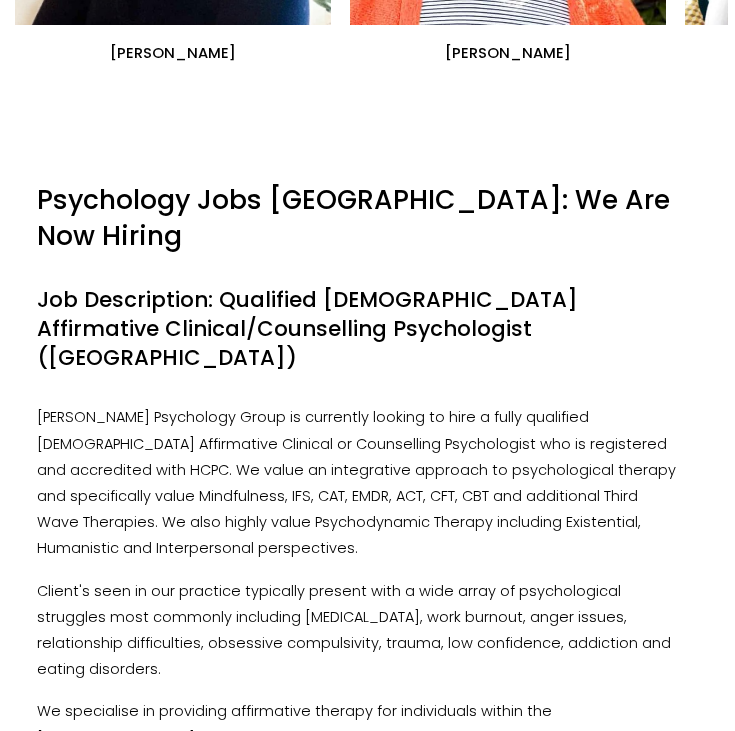 scroll, scrollTop: 2054, scrollLeft: 9, axis: both 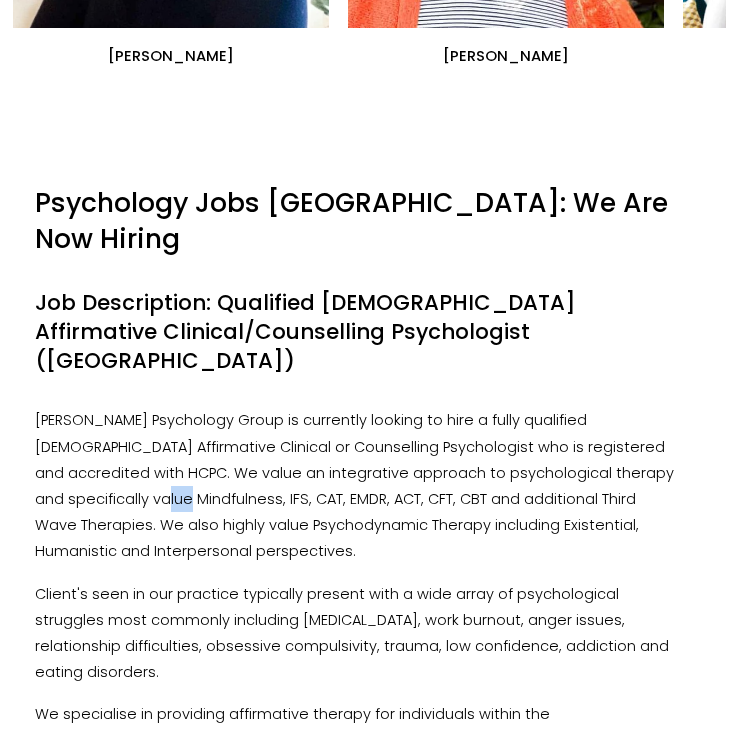 drag, startPoint x: 126, startPoint y: 268, endPoint x: 146, endPoint y: 268, distance: 20 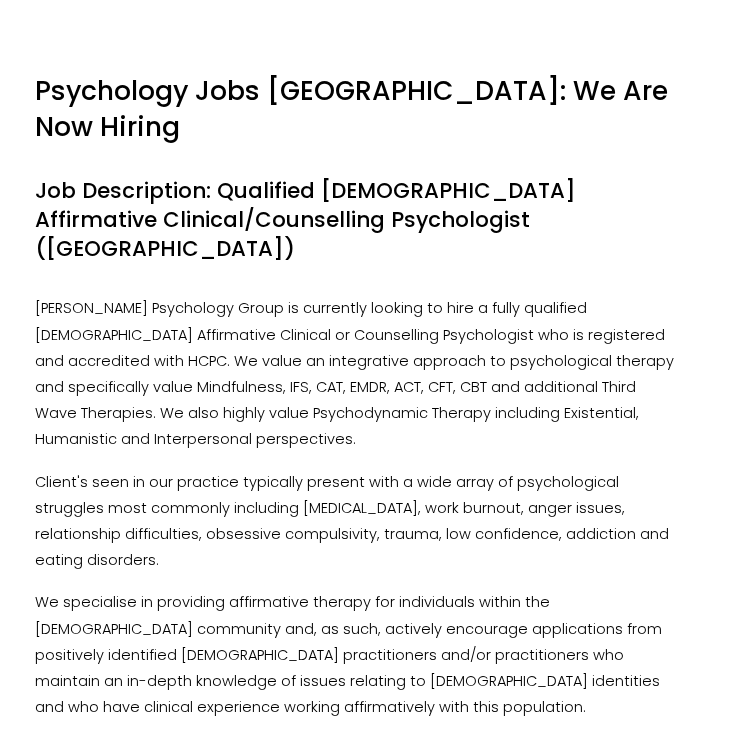 scroll, scrollTop: 2166, scrollLeft: 6, axis: both 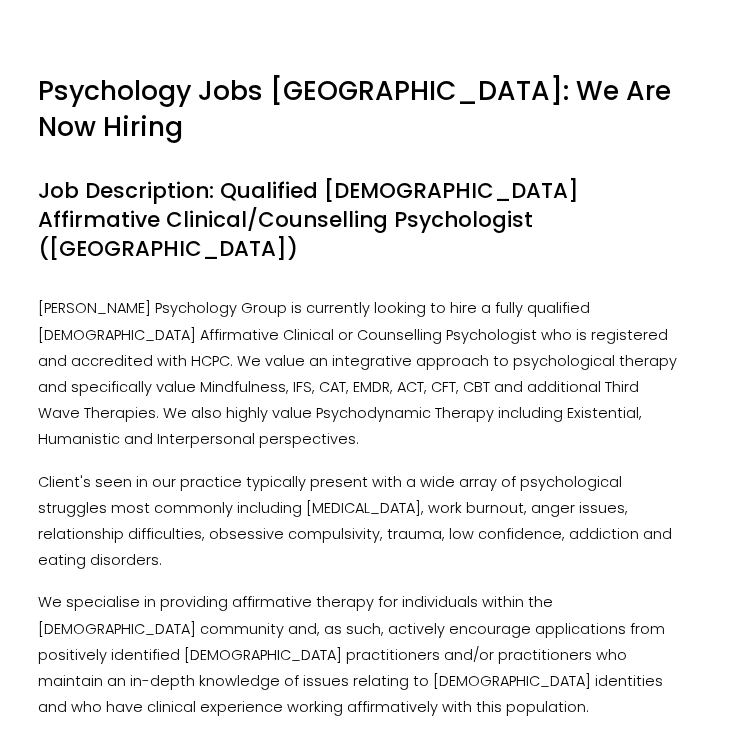 click on "Client's seen in our practice typically present with a wide array of psychological struggles most commonly including depression, anxiety, work burnout, anger issues, relationship difficulties, obsessive compulsivity, trauma, low confidence, addiction and eating disorders." at bounding box center (361, 521) 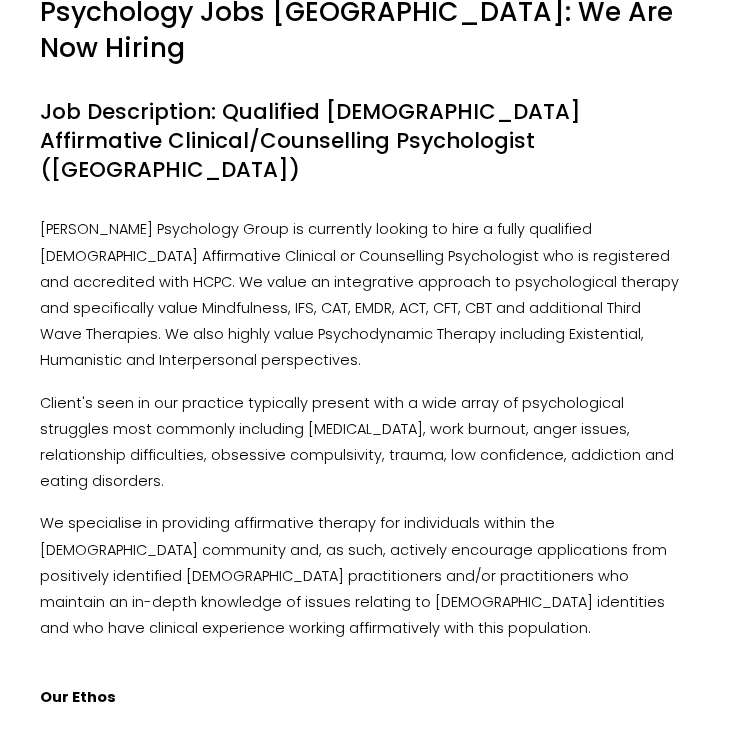 scroll, scrollTop: 2245, scrollLeft: 1, axis: both 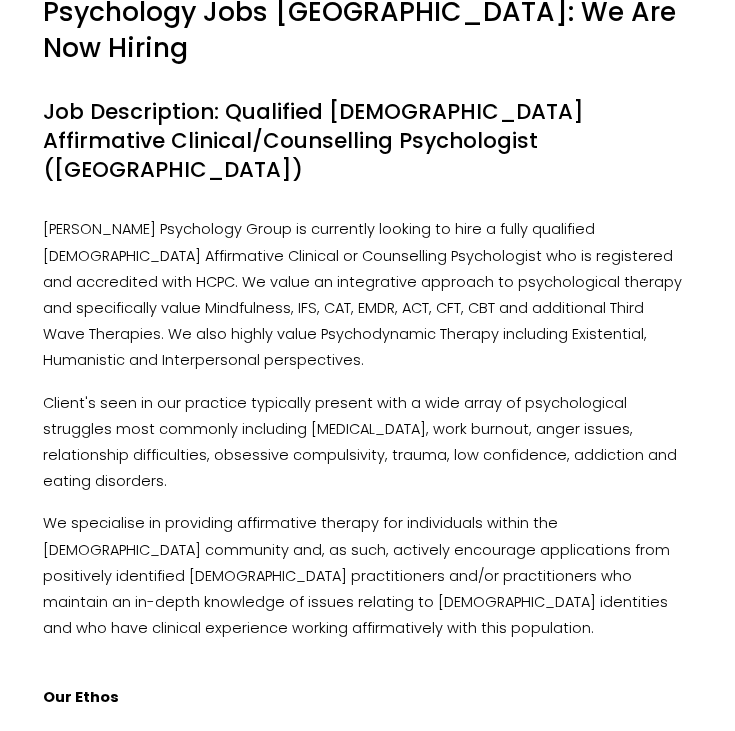 click on "We specialise in providing affirmative therapy for individuals within the LGBTQ+ community and, as such, actively encourage applications from positively identified LGBTQ+ practitioners and/or practitioners who maintain an in-depth knowledge of issues relating to LGBTQ+ identities and who have clinical experience working affirmatively with this population." at bounding box center (366, 588) 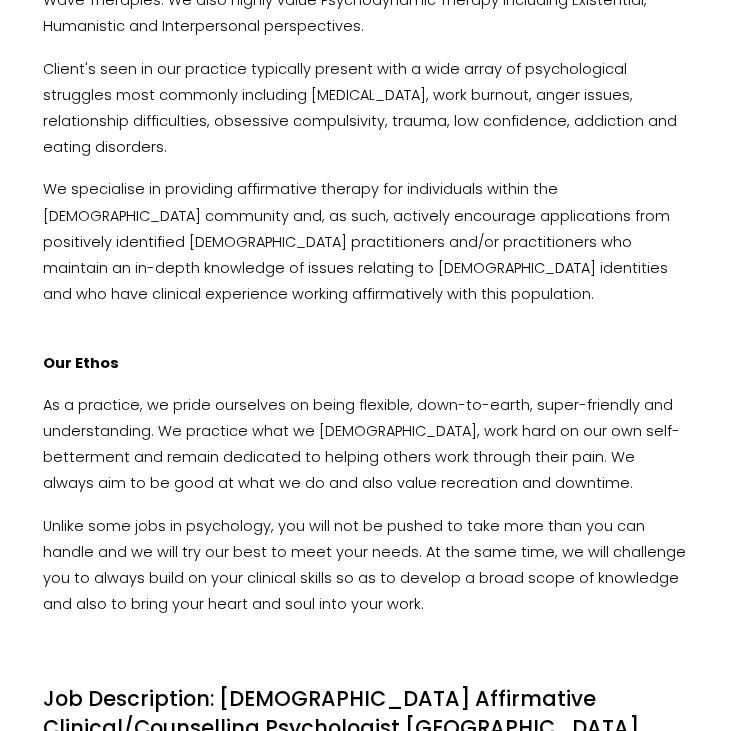 scroll, scrollTop: 2580, scrollLeft: 1, axis: both 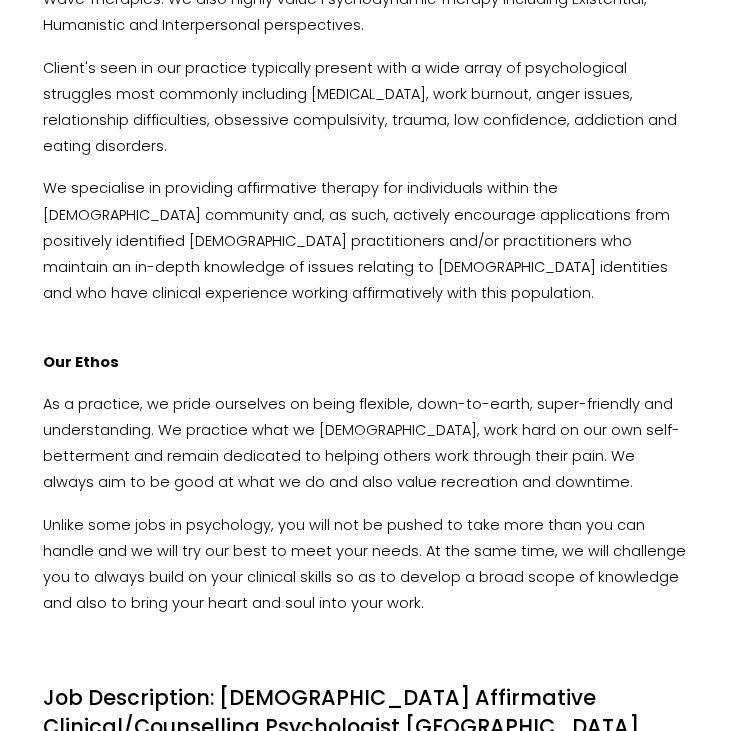 click at bounding box center (366, 650) 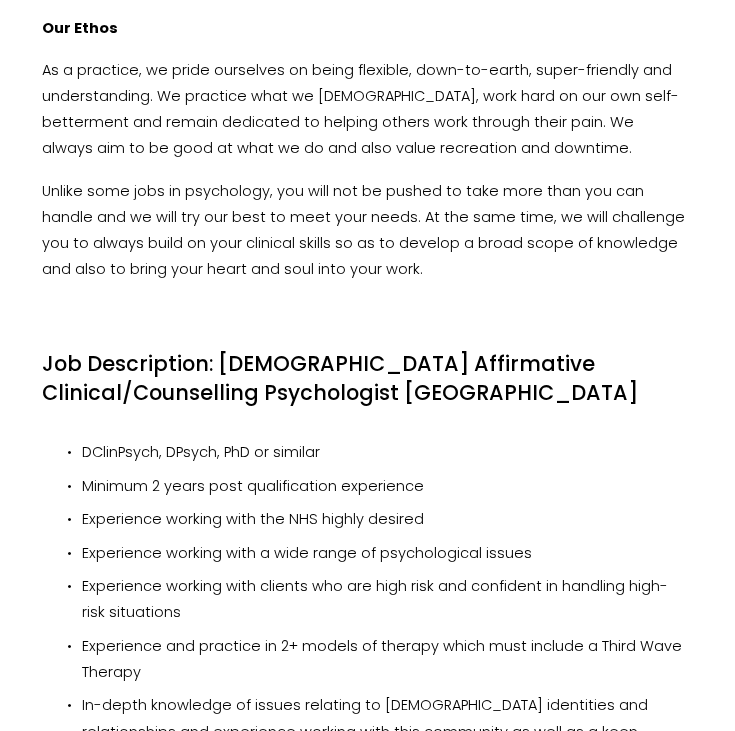 scroll, scrollTop: 2914, scrollLeft: 1, axis: both 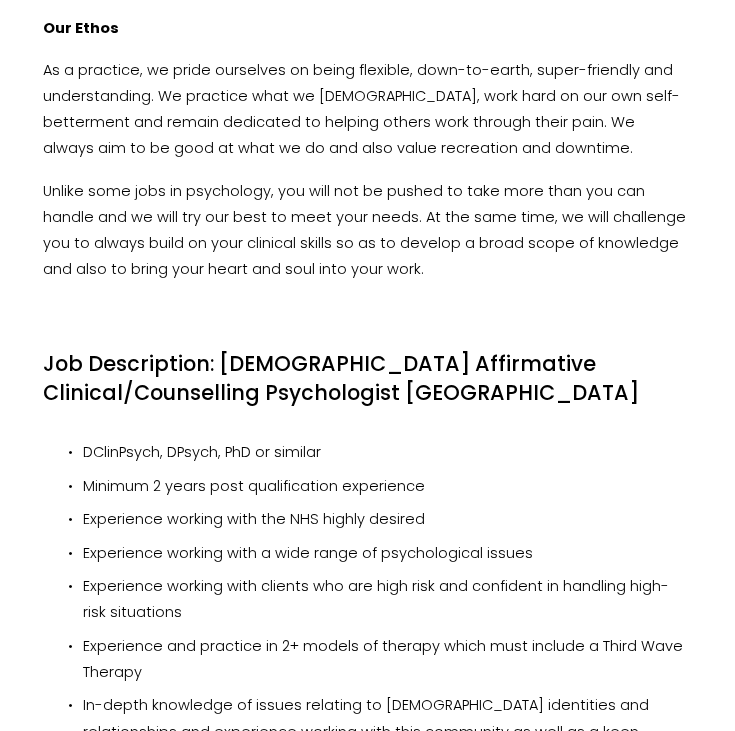 click on "Minimum 2 years post qualification experience" at bounding box center [386, 486] 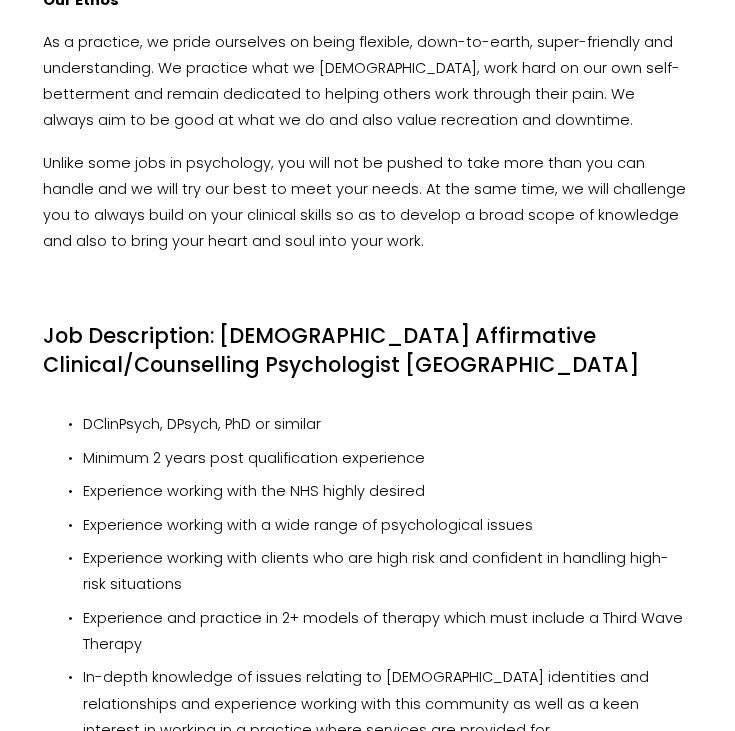 drag, startPoint x: 518, startPoint y: 252, endPoint x: 548, endPoint y: 300, distance: 56.603886 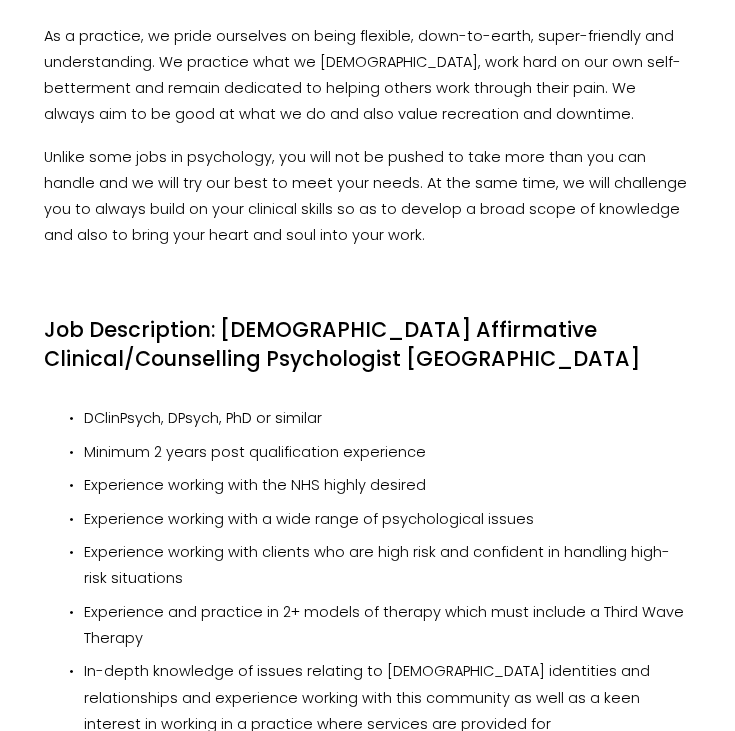 click on "Experience and practice in 2+ models of therapy which must include a Third Wave Therapy" at bounding box center [387, 625] 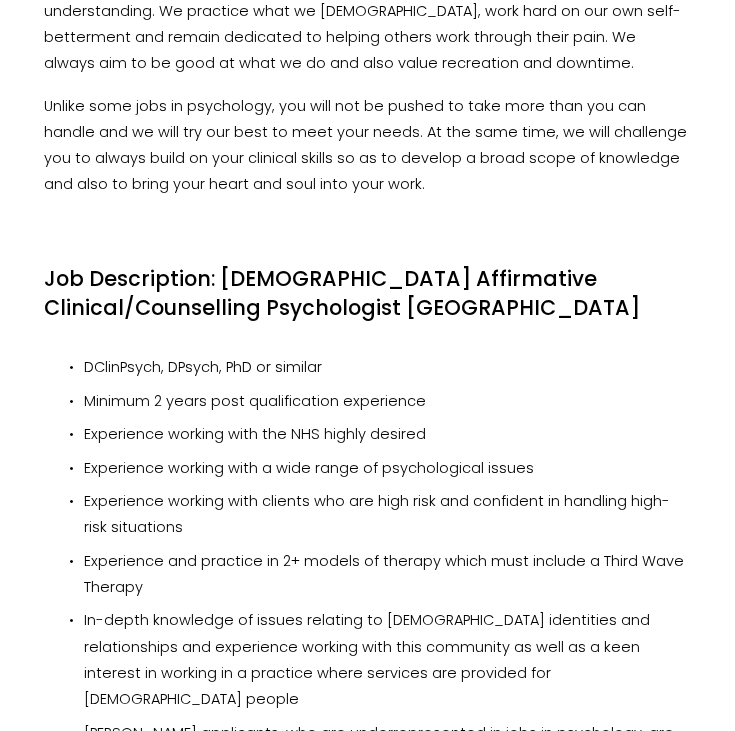 scroll, scrollTop: 3010, scrollLeft: 0, axis: vertical 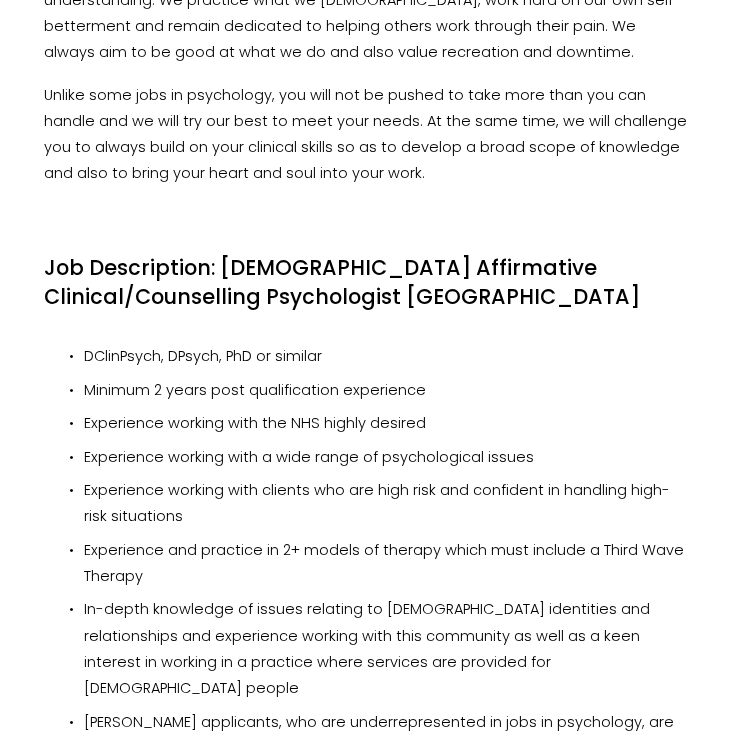click on "BAME applicants, who are underrepresented in jobs in psychology, are strongly encouraged to apply" at bounding box center [387, 735] 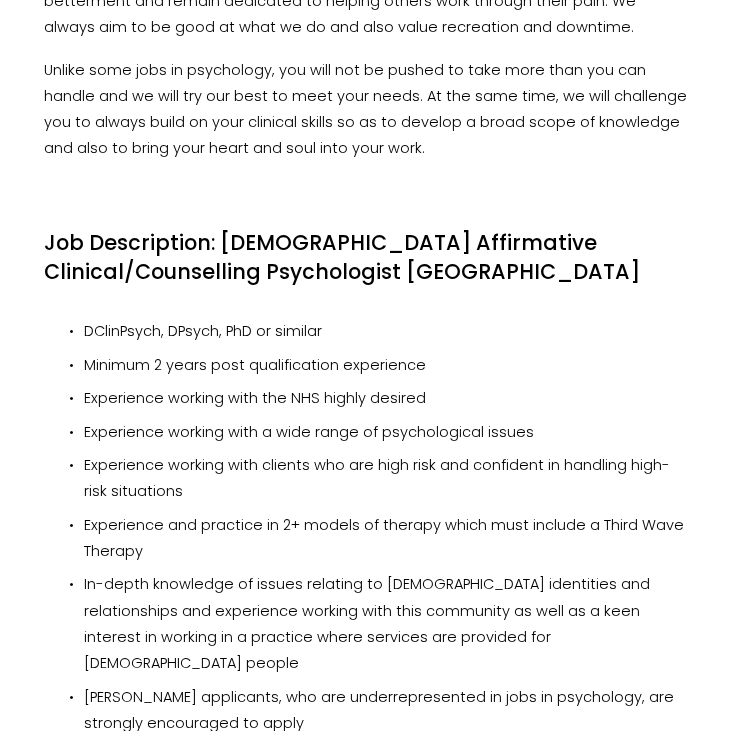 click on "LGBTQ+ applicants, who are underrepresented in psychology jobs, are strongly encouraged to apply" at bounding box center [387, 782] 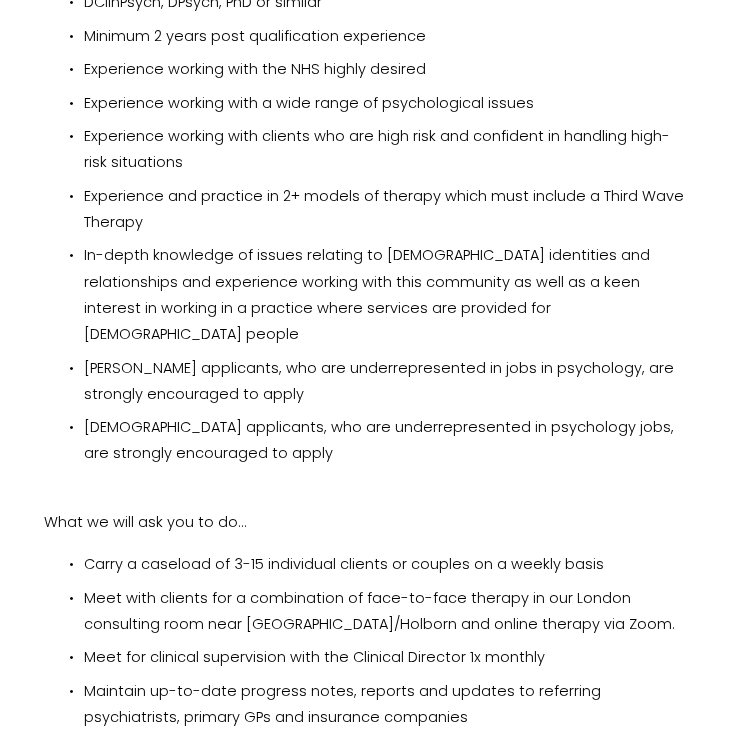 scroll, scrollTop: 3422, scrollLeft: 0, axis: vertical 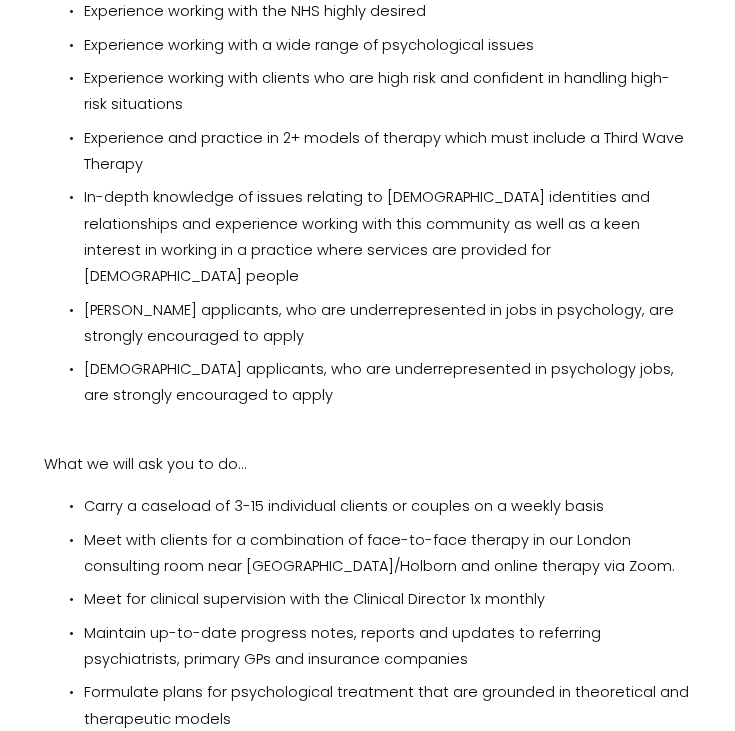 click on "What we will ask you to do…" at bounding box center [367, 464] 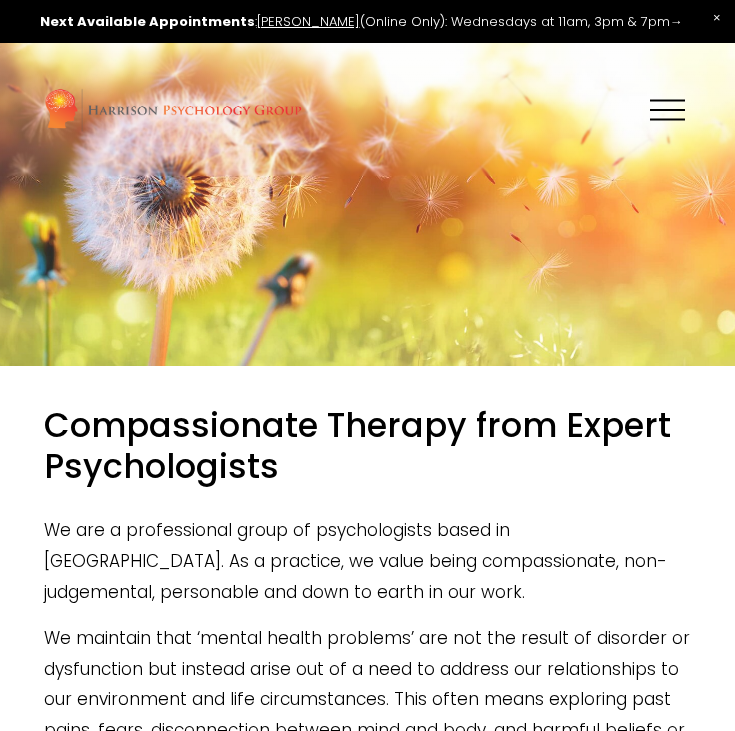 scroll, scrollTop: 0, scrollLeft: 0, axis: both 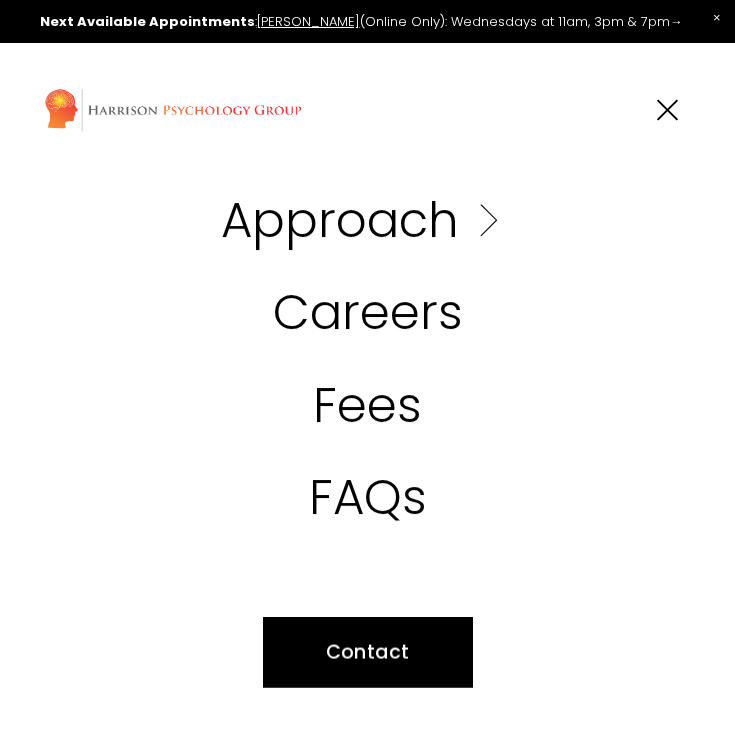 click on "Contact" at bounding box center [368, 652] 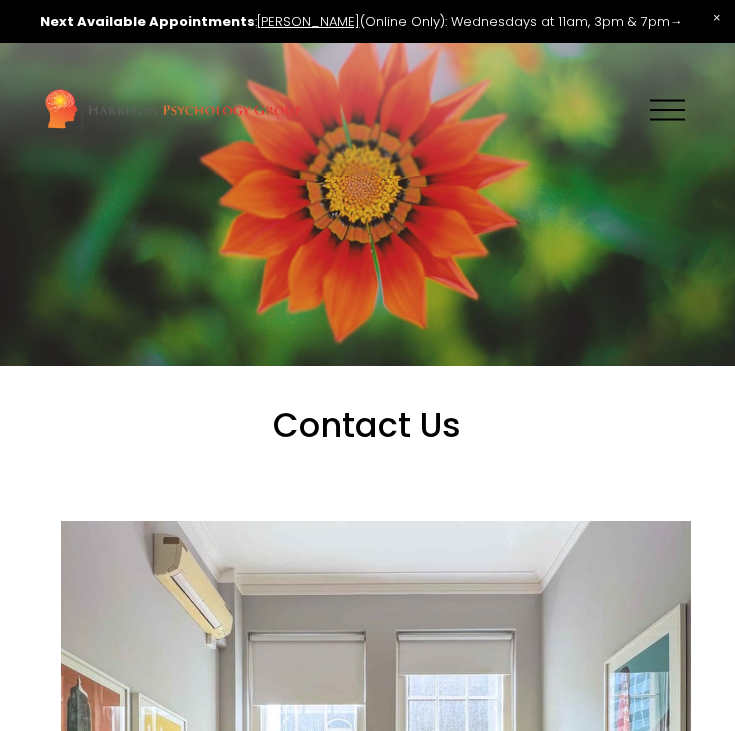scroll, scrollTop: 193, scrollLeft: 0, axis: vertical 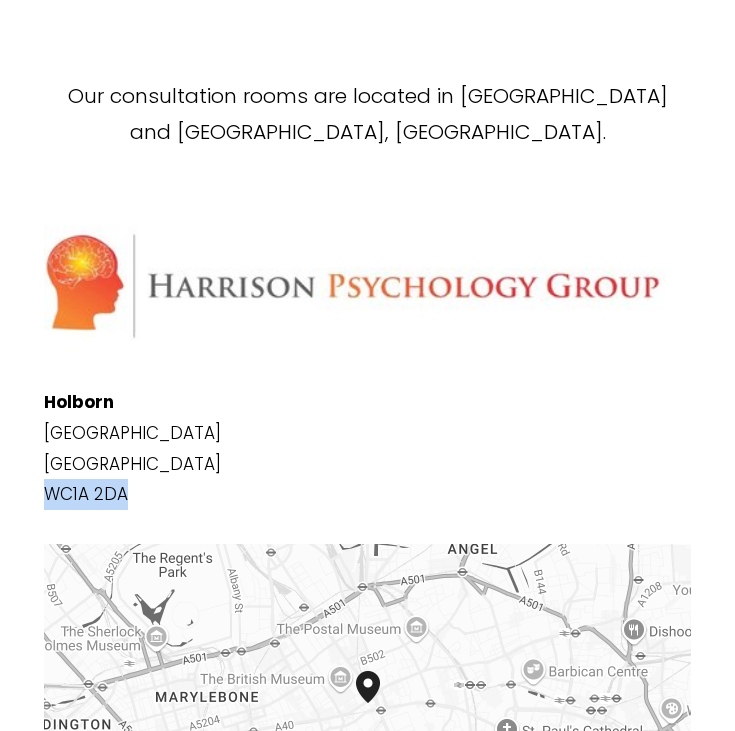 drag, startPoint x: 46, startPoint y: 433, endPoint x: 195, endPoint y: 432, distance: 149.00336 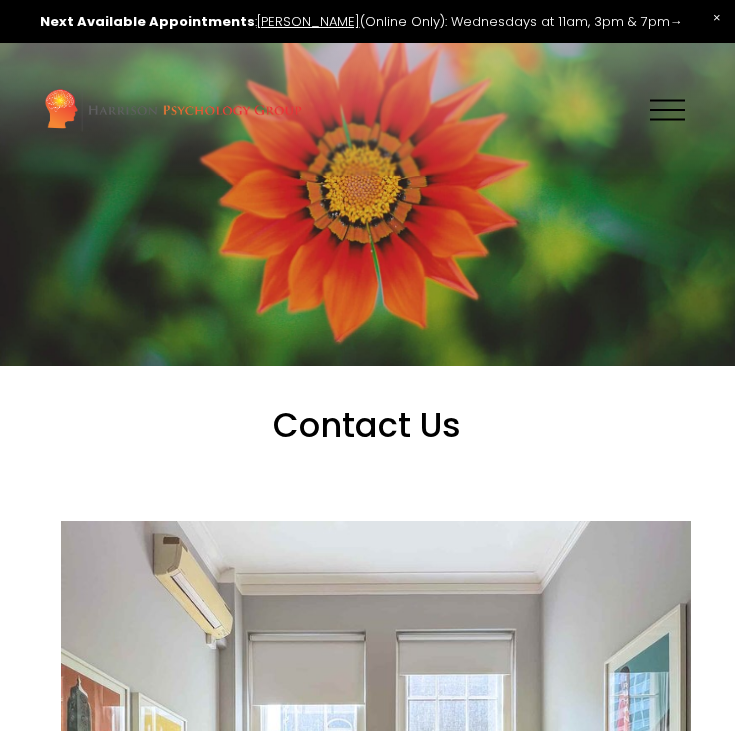 scroll, scrollTop: 0, scrollLeft: 0, axis: both 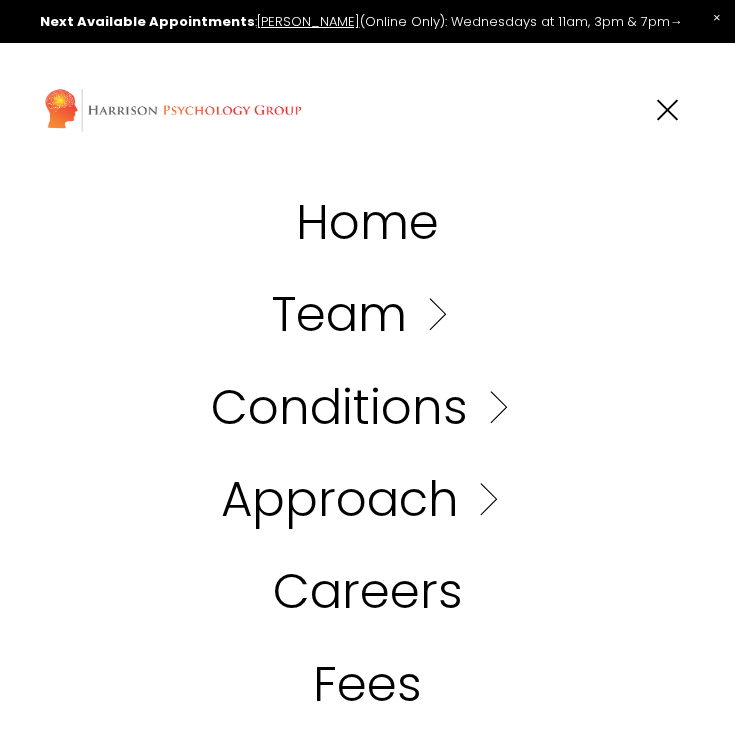 click on "Folder:
Team" at bounding box center (367, 315) 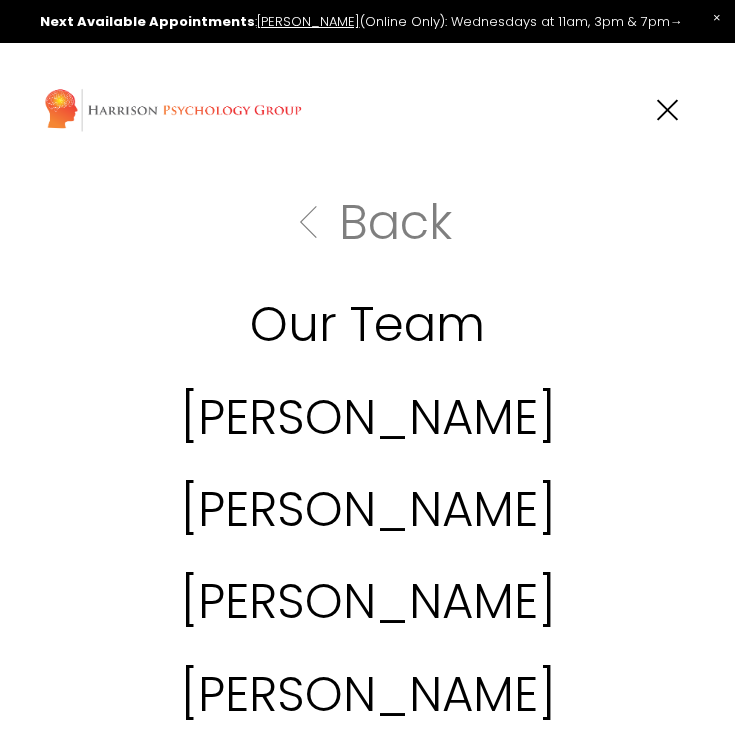 click on "Our Team" at bounding box center (367, 325) 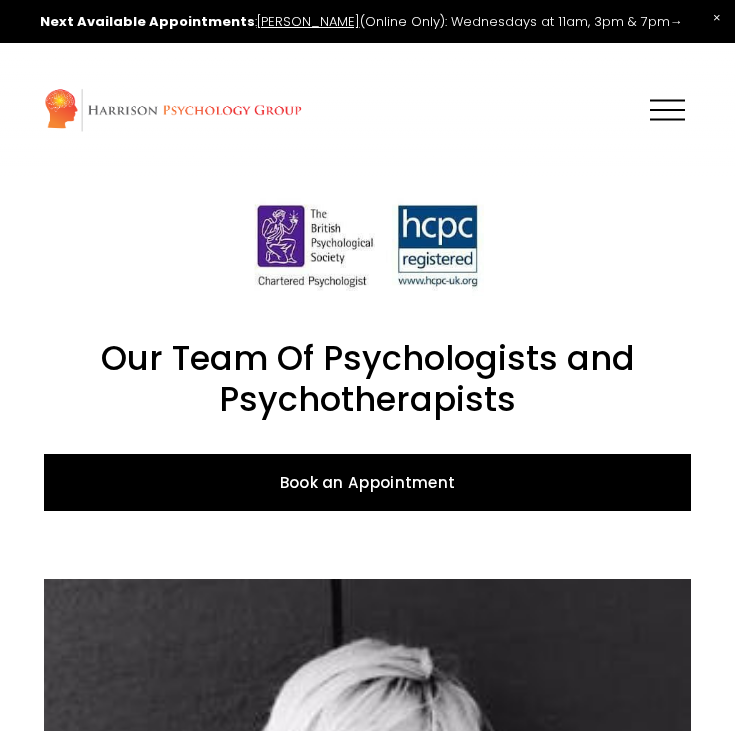 scroll, scrollTop: 0, scrollLeft: 0, axis: both 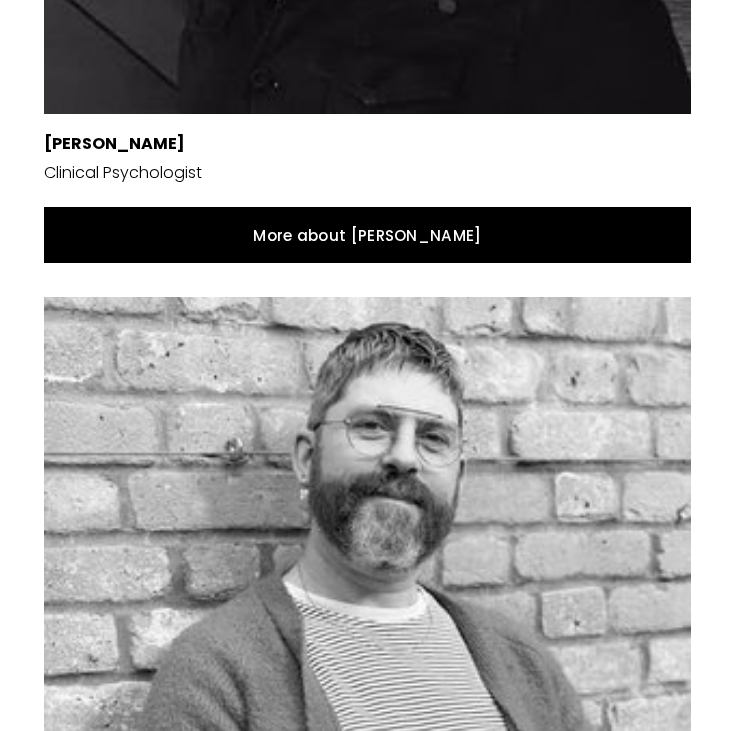 click on "Our Team Of Psychologists and Psychotherapists
Book an Appointment
Dr Siri MacIntyre-Harrison  Clinical Psychologist
More about Siri" at bounding box center (367, 10691) 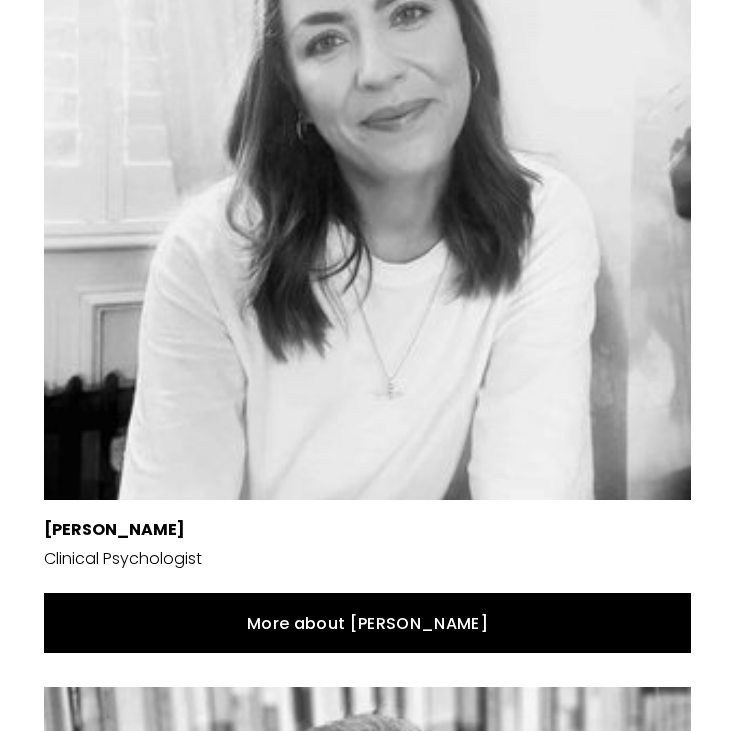 scroll, scrollTop: 9090, scrollLeft: 0, axis: vertical 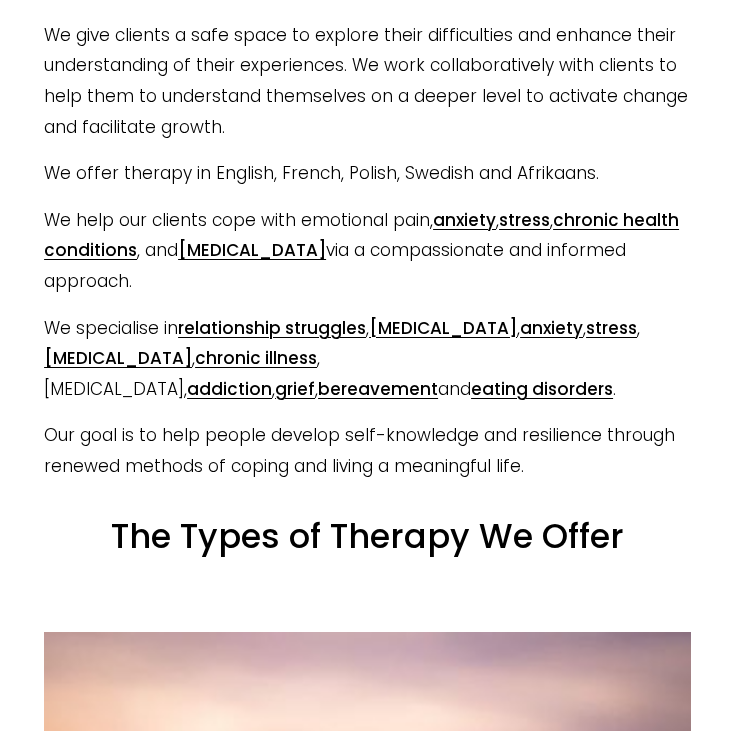 click on "The Types of Therapy We Offer" at bounding box center (367, 557) 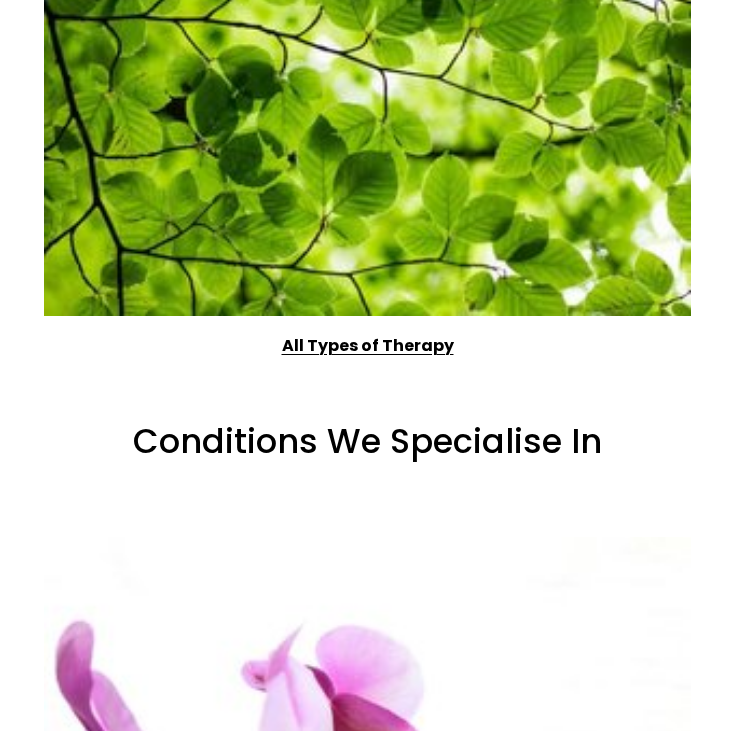 scroll, scrollTop: 18627, scrollLeft: 0, axis: vertical 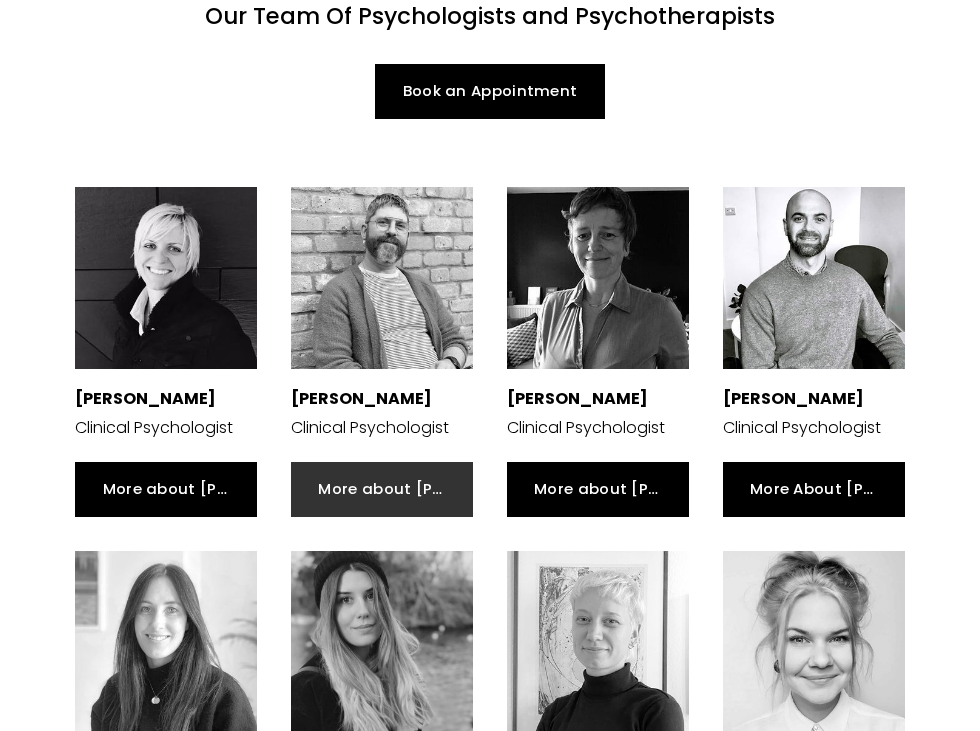 click on "More about [PERSON_NAME]" at bounding box center [382, 489] 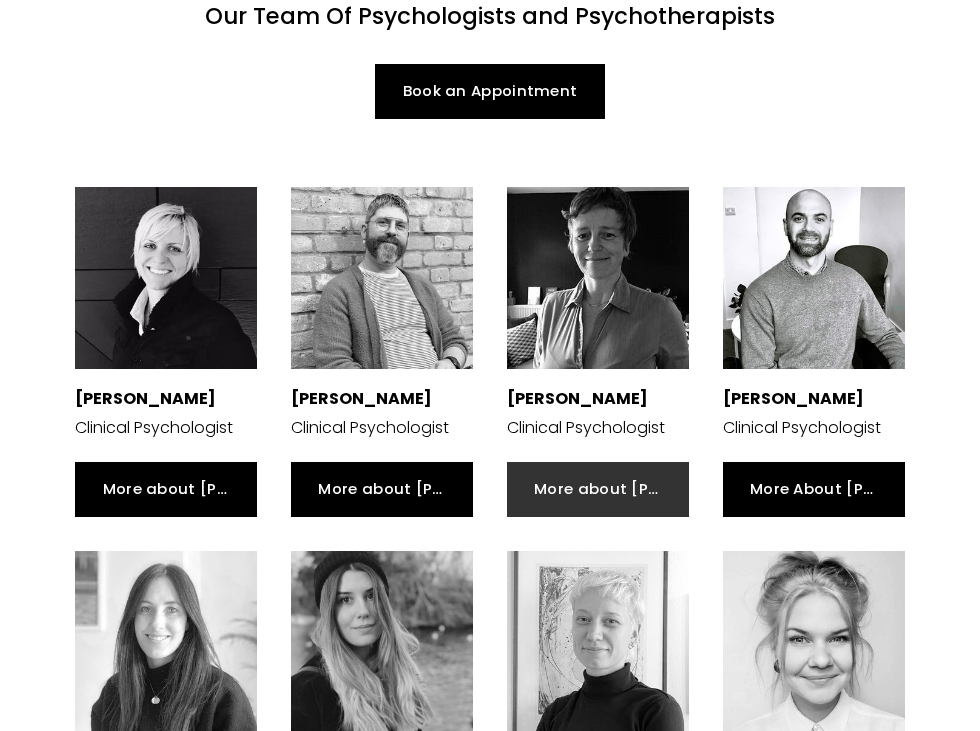 click on "More about [PERSON_NAME]" at bounding box center [598, 489] 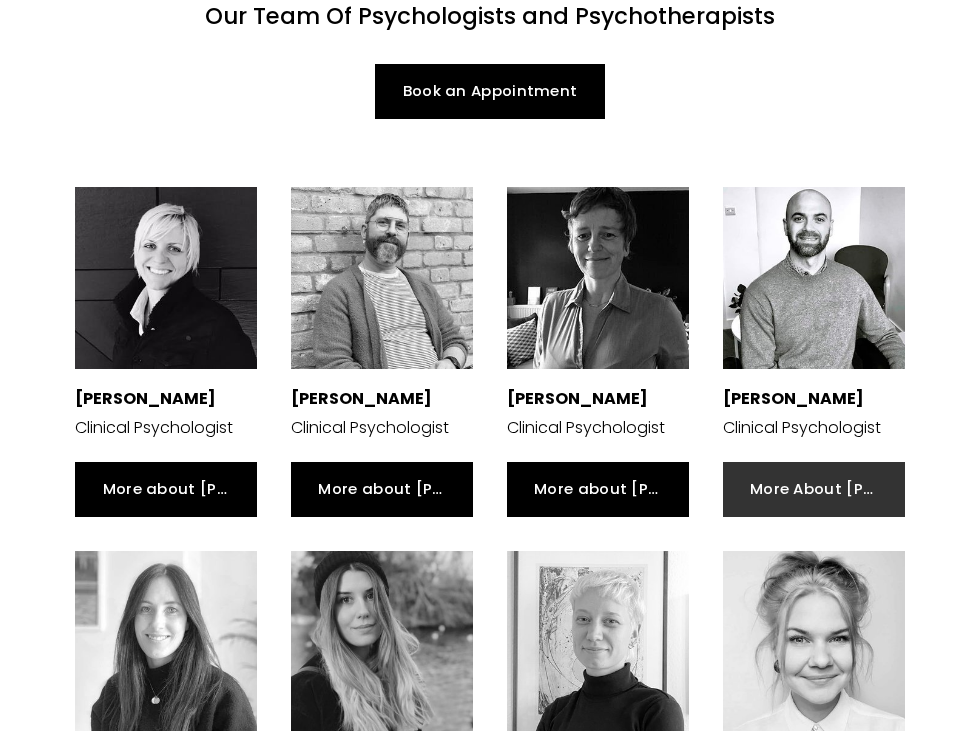 click on "More About Nicholas" at bounding box center (814, 489) 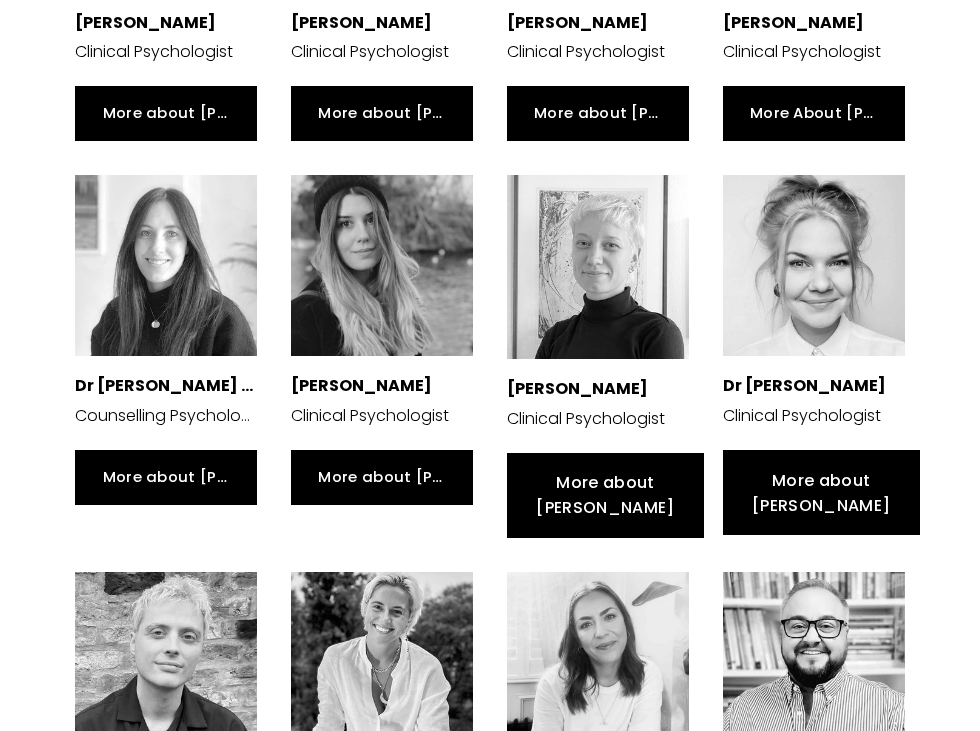 scroll, scrollTop: 668, scrollLeft: 0, axis: vertical 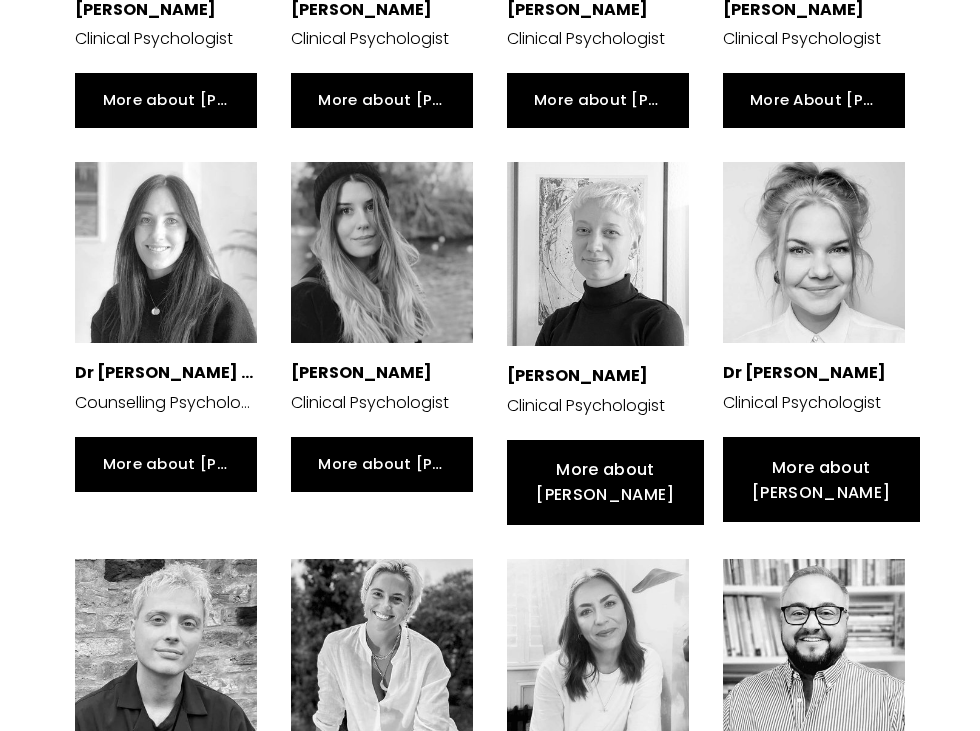 click on "More about [PERSON_NAME]" at bounding box center [605, 482] 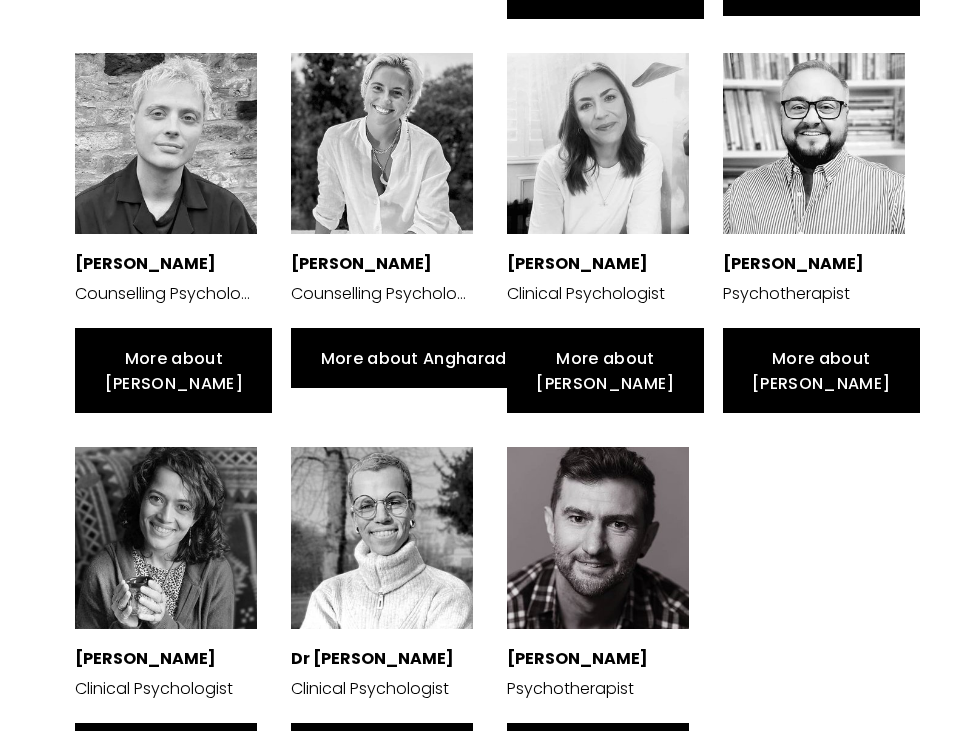 scroll, scrollTop: 1438, scrollLeft: 0, axis: vertical 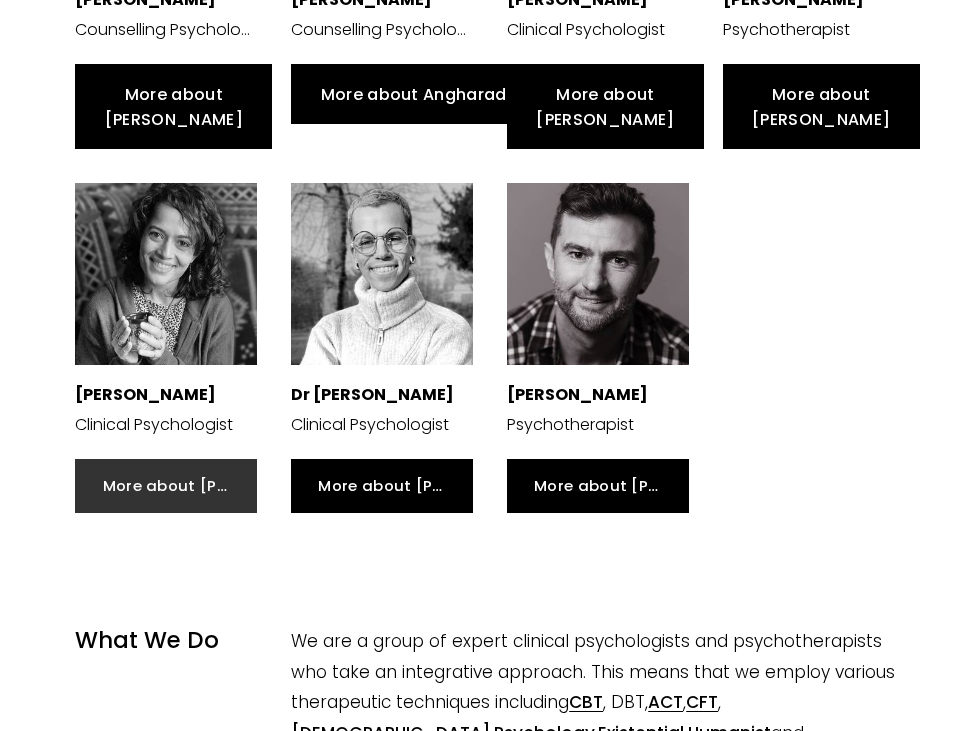 click on "More about [PERSON_NAME]" at bounding box center [166, 486] 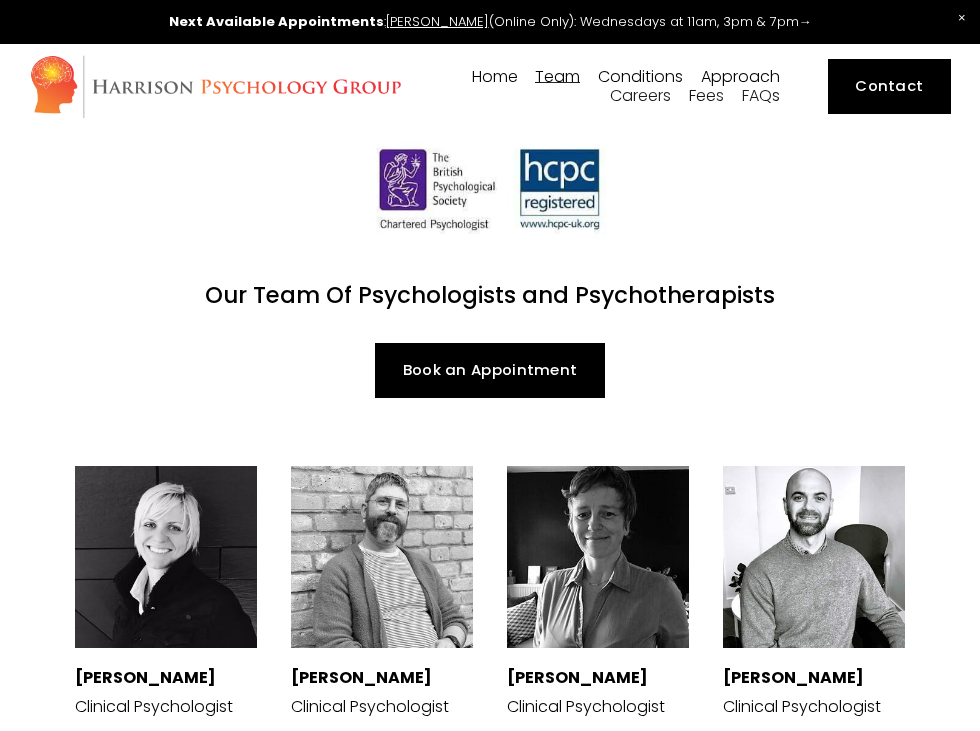scroll, scrollTop: 0, scrollLeft: 0, axis: both 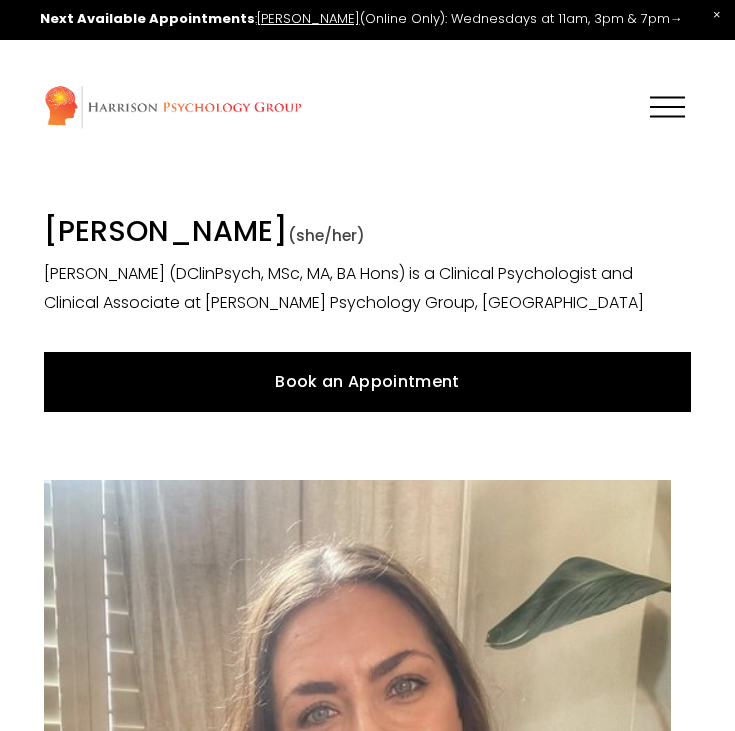 click on "[PERSON_NAME]  (she/her) [PERSON_NAME] (DClinPsych, MSc, MA, BA Hons) is a Clinical Psychologist and Clinical Associate at [PERSON_NAME] Psychology Group, [GEOGRAPHIC_DATA]" at bounding box center (367, 265) 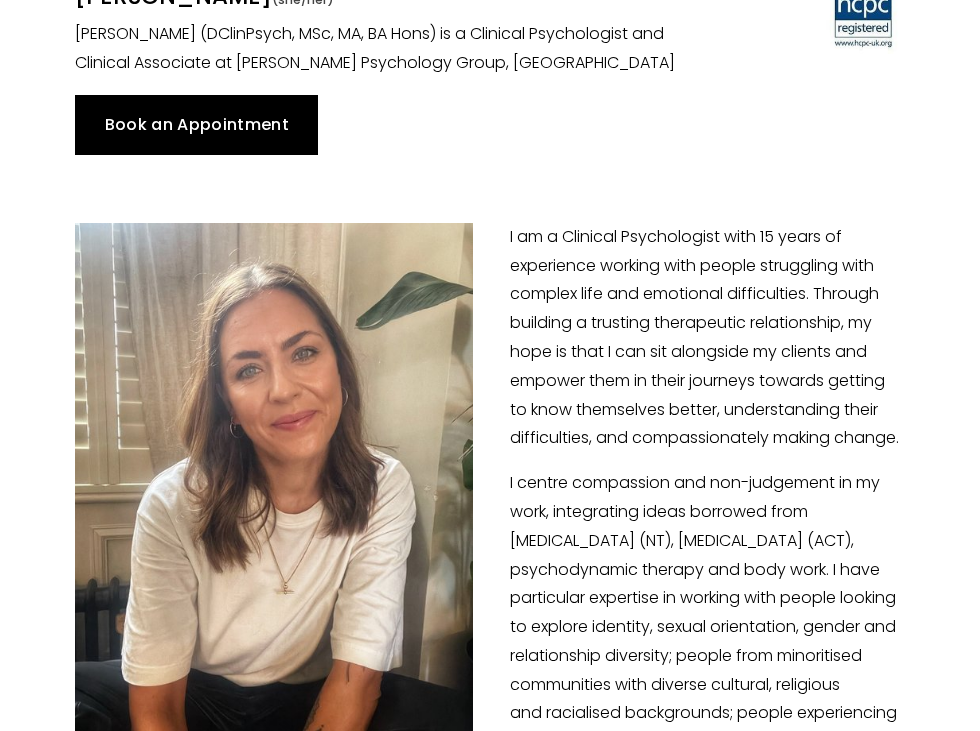 scroll, scrollTop: 138, scrollLeft: 0, axis: vertical 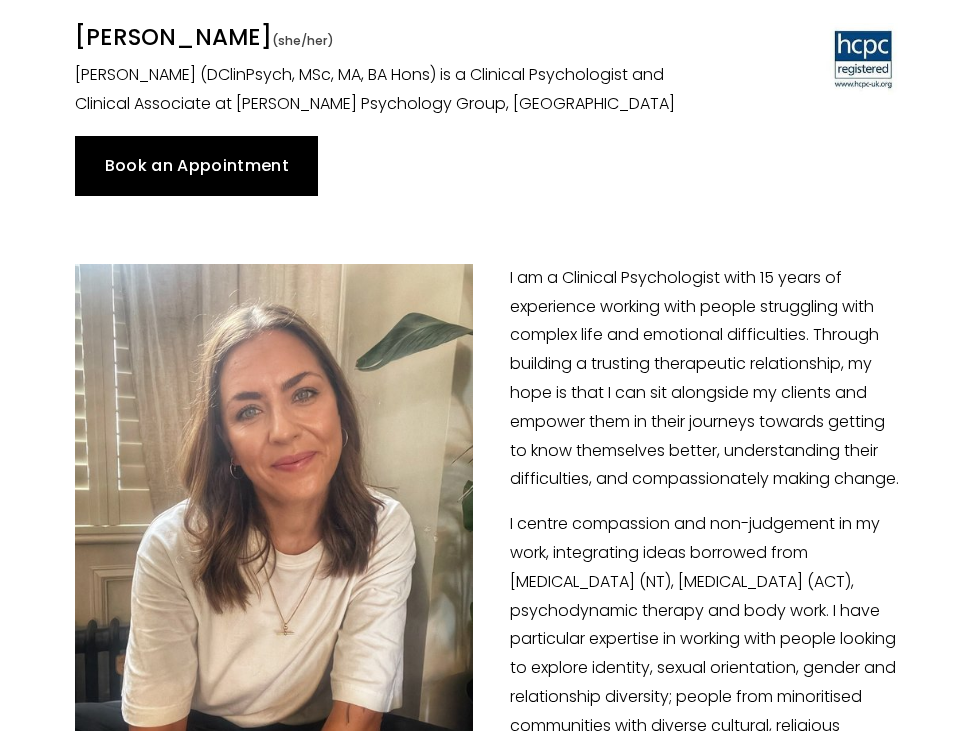 click on "Book an Appointment" at bounding box center [489, 166] 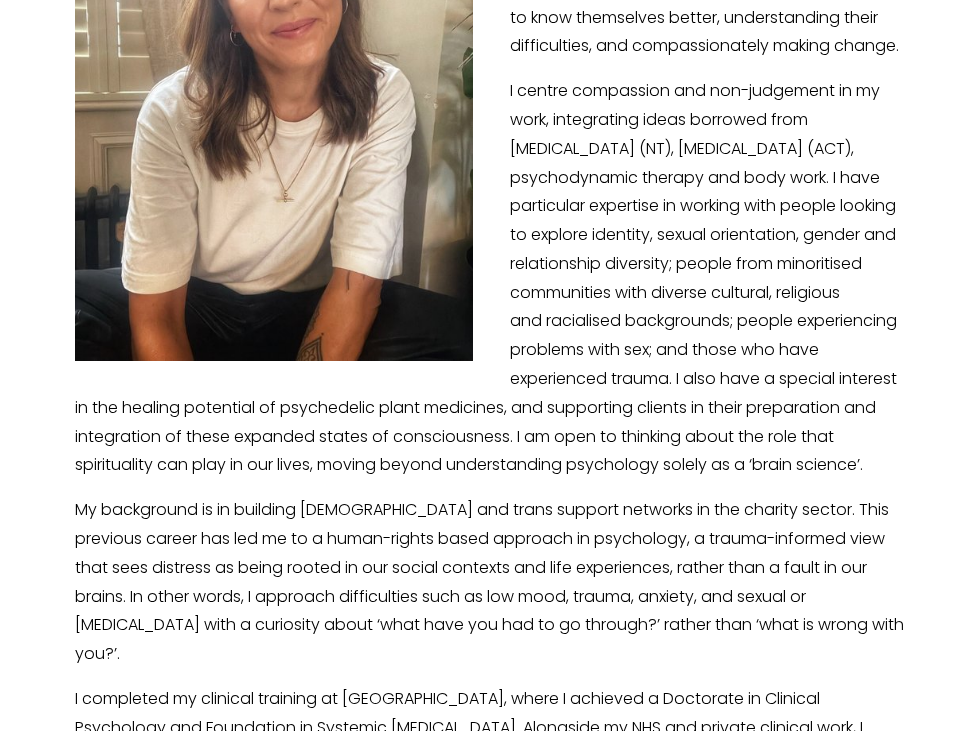 scroll, scrollTop: 594, scrollLeft: 0, axis: vertical 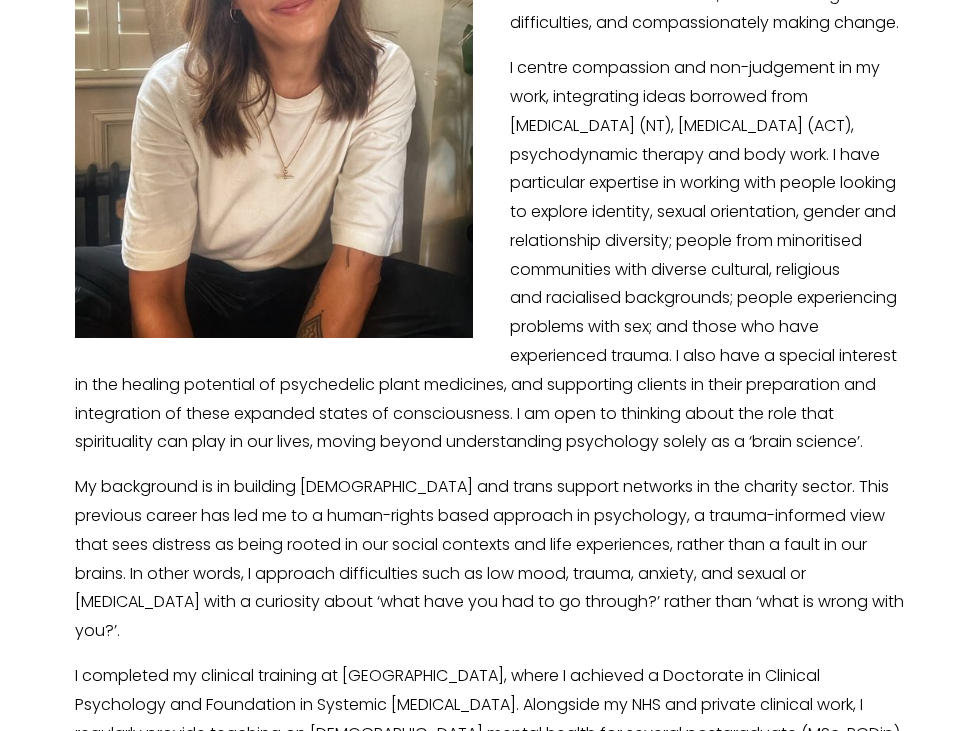 click on "I centre compassion and non-judgement in my work, integrating ideas borrowed from [MEDICAL_DATA] (NT), [MEDICAL_DATA] (ACT), psychodynamic therapy and body work. I have particular expertise in working with people looking to explore identity, sexual orientation, gender and relationship diversity; people from minoritised communities with diverse cultural, religious and racialised backgrounds; people experiencing problems with sex; and those who have experienced trauma. I also have a special interest in the healing potential of psychedelic plant medicines, and supporting clients in their preparation and integration of these expanded states of consciousness. I am open to thinking about the role that spirituality can play in our lives, moving beyond understanding psychology solely as a ‘brain science’." at bounding box center (489, 255) 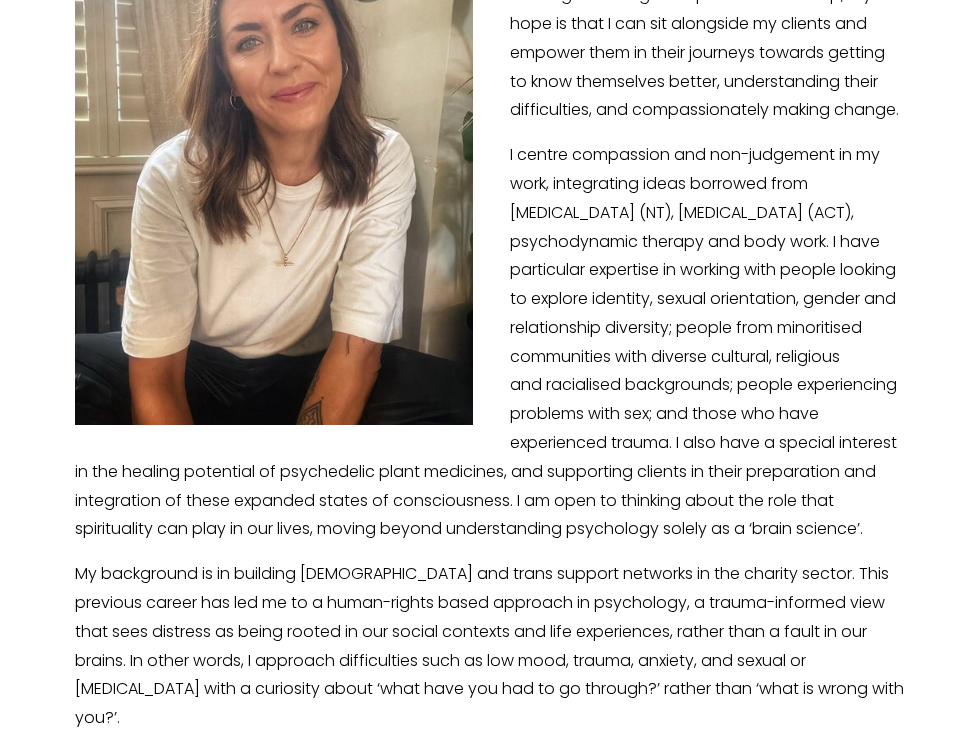 scroll, scrollTop: 808, scrollLeft: 0, axis: vertical 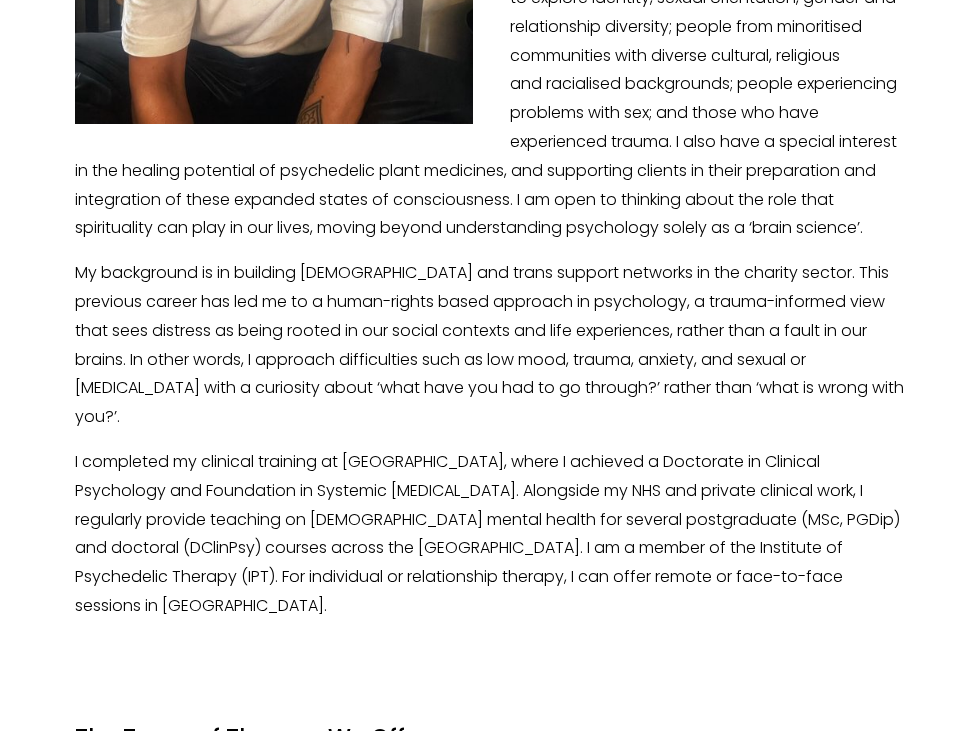 click on "I am a Clinical Psychologist with 15 years of experience working with people struggling with complex life and emotional difficulties. Through building a trusting therapeutic relationship, my hope is that I can sit alongside my clients and empower them in their journeys towards getting to know themselves better, understanding their difficulties, and compassionately making change. My background is in building [DEMOGRAPHIC_DATA] and trans support networks in the charity sector. This previous career has led me to a human-rights based approach in psychology, a trauma-informed view that sees distress as being rooted in our social contexts and life experiences, rather than a fault in our brains. In other words, I approach difficulties such as low mood, trauma, anxiety, and sexual or [MEDICAL_DATA] with a curiosity about ‘what have you had to go through?’ rather than ‘what is wrong with you?’." at bounding box center (489, 107) 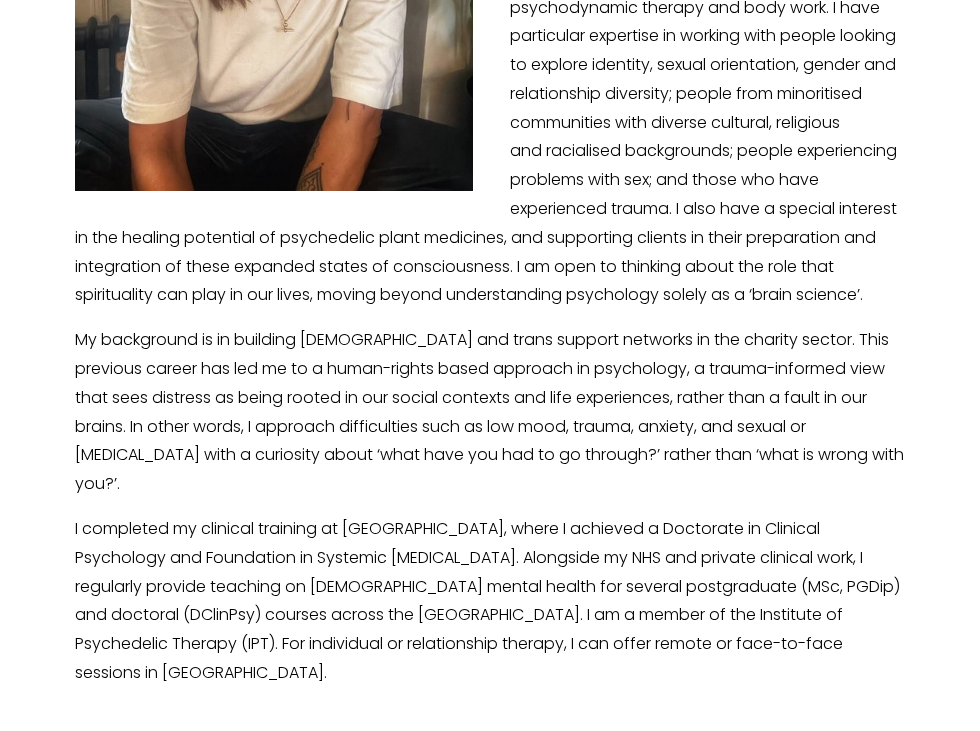 scroll, scrollTop: 735, scrollLeft: 0, axis: vertical 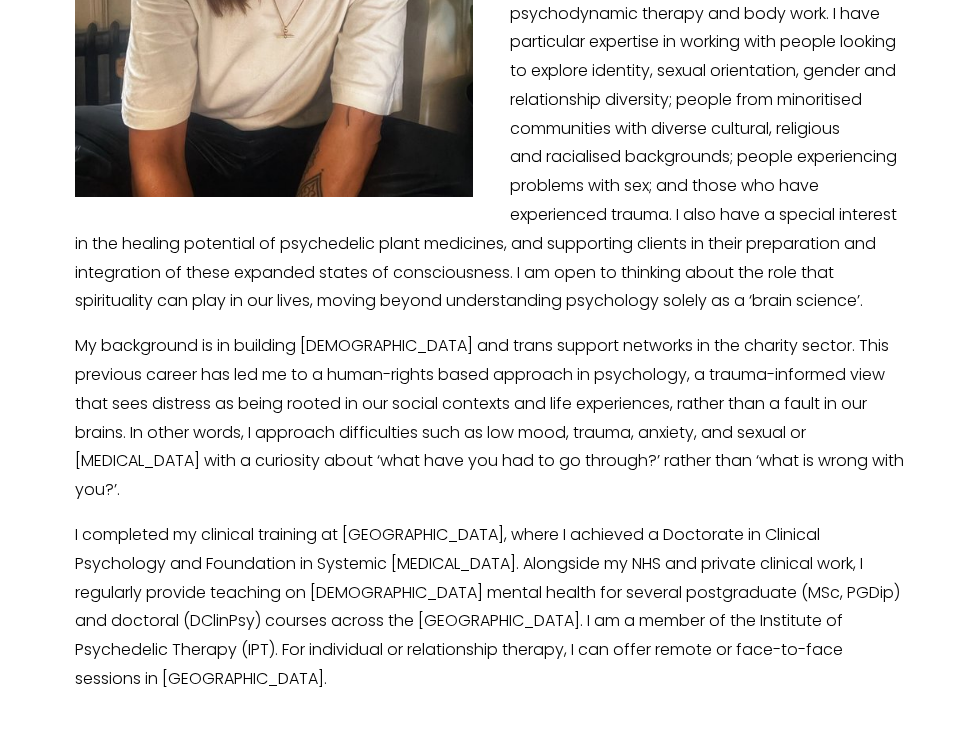 click on "My background is in building [DEMOGRAPHIC_DATA] and trans support networks in the charity sector. This previous career has led me to a human-rights based approach in psychology, a trauma-informed view that sees distress as being rooted in our social contexts and life experiences, rather than a fault in our brains. In other words, I approach difficulties such as low mood, trauma, anxiety, and sexual or [MEDICAL_DATA] with a curiosity about ‘what have you had to go through?’ rather than ‘what is wrong with you?’." at bounding box center (489, 418) 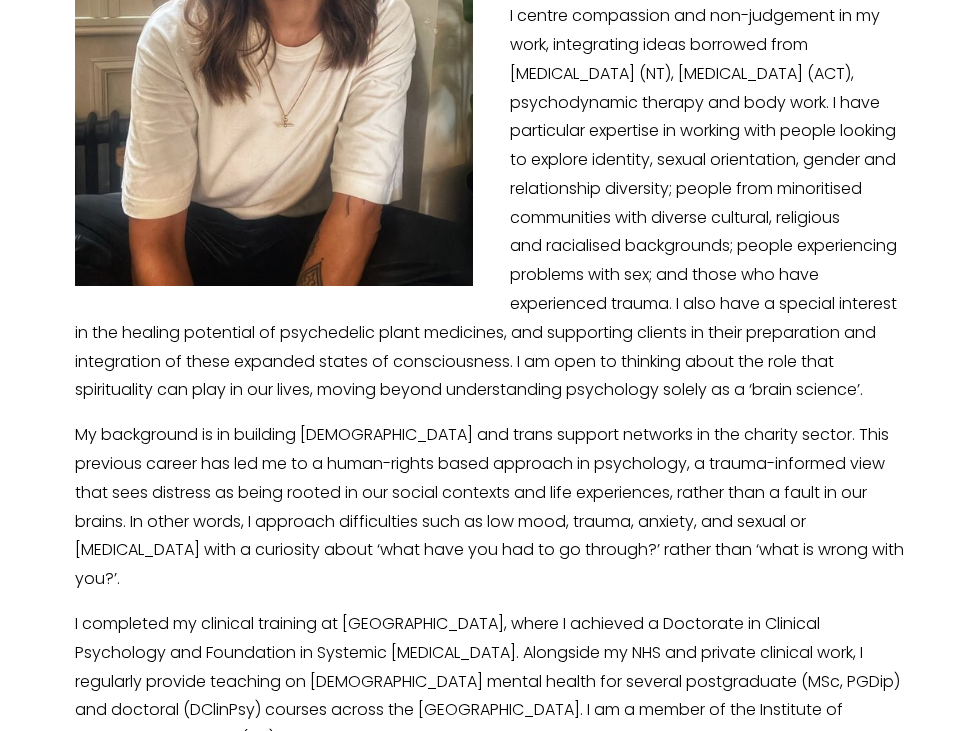 scroll, scrollTop: 637, scrollLeft: 0, axis: vertical 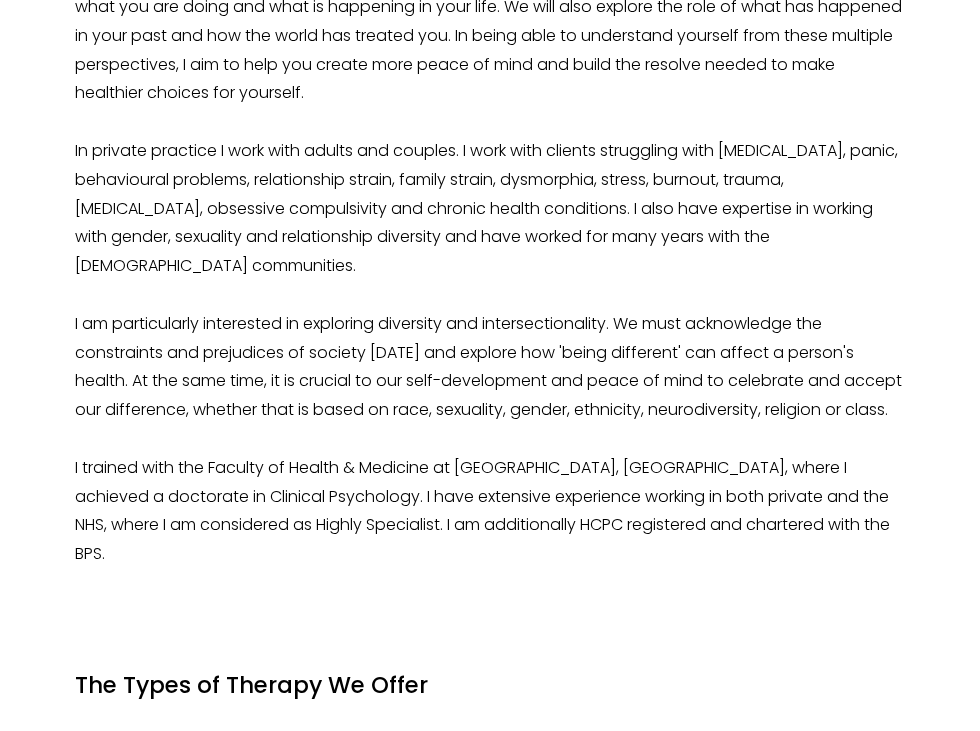 click on "I’m a Clinical Psychologist with 15 years experience working therapeutically with people. In clinical work, I maintain an open-minded, warm and non-judgmental approach to the struggles that people bring to their therapy. I aim to make my clients feel safe and work hard to establish a strong therapeutic relationship, knowing that this is crucial in supporting people to make important changes.  In therapy, I am active and engaged, reflective and flexible. I ask questions, I give theory, and I explain the different ways to make sense of a given problem as well as the different steps needed to make change. I value working collaboratively with my clients and urge them to take an active role along with me in their therapy. I also take an integrative approach, which means I use different therapeutic techniques from different therapies including Cognitive Behavioural Therapy (CBT), Compassion Focussed Therapy (CFT), Acceptance & Commitment Therapy (ACT) and Systemic Family Therapy." at bounding box center [489, -50] 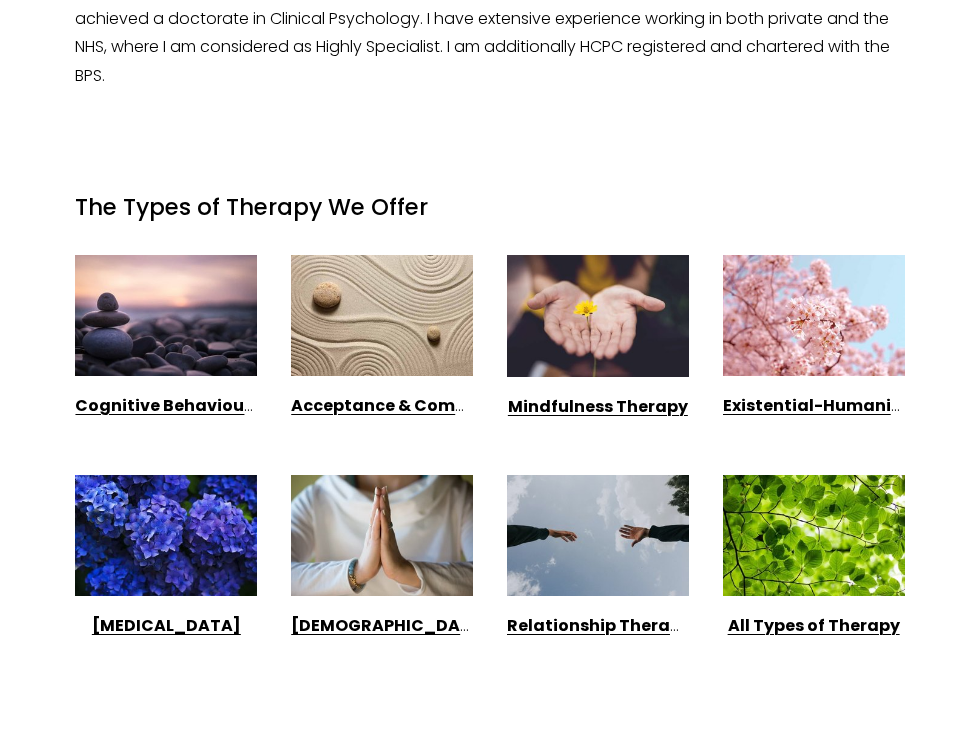scroll, scrollTop: 1441, scrollLeft: 5, axis: both 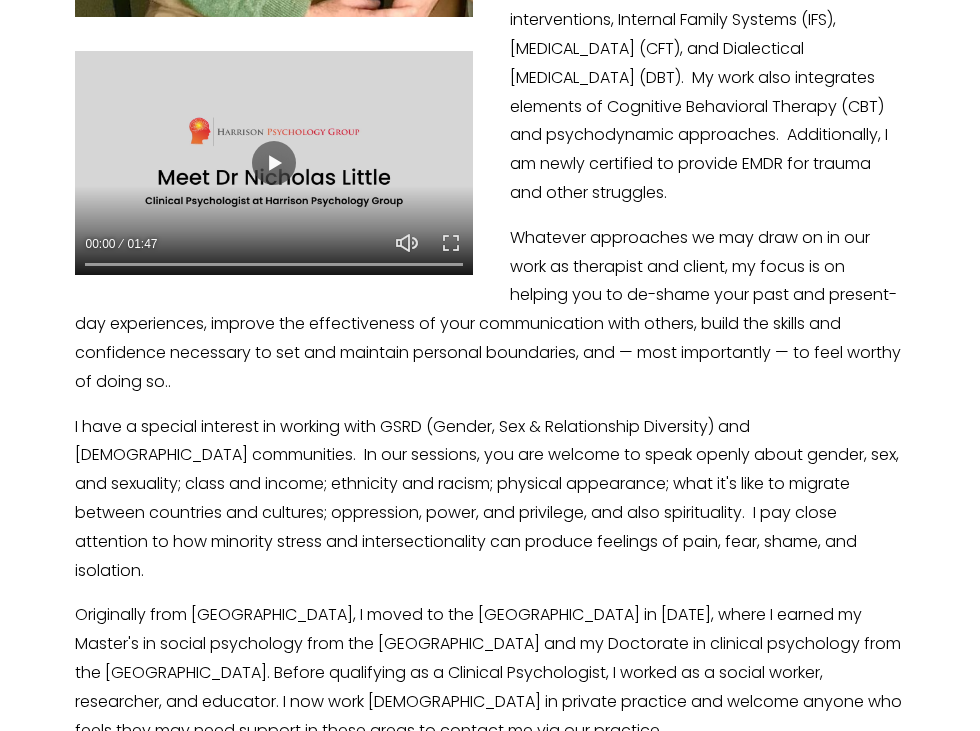 click on "Whatever approaches we may draw on in our work as therapist and client, my focus is on helping you to de-shame your past and present-day experiences, improve the effectiveness of your communication with others, build the skills and confidence necessary to set and maintain personal boundaries, and — most importantly — to feel worthy of doing so.." at bounding box center (489, 310) 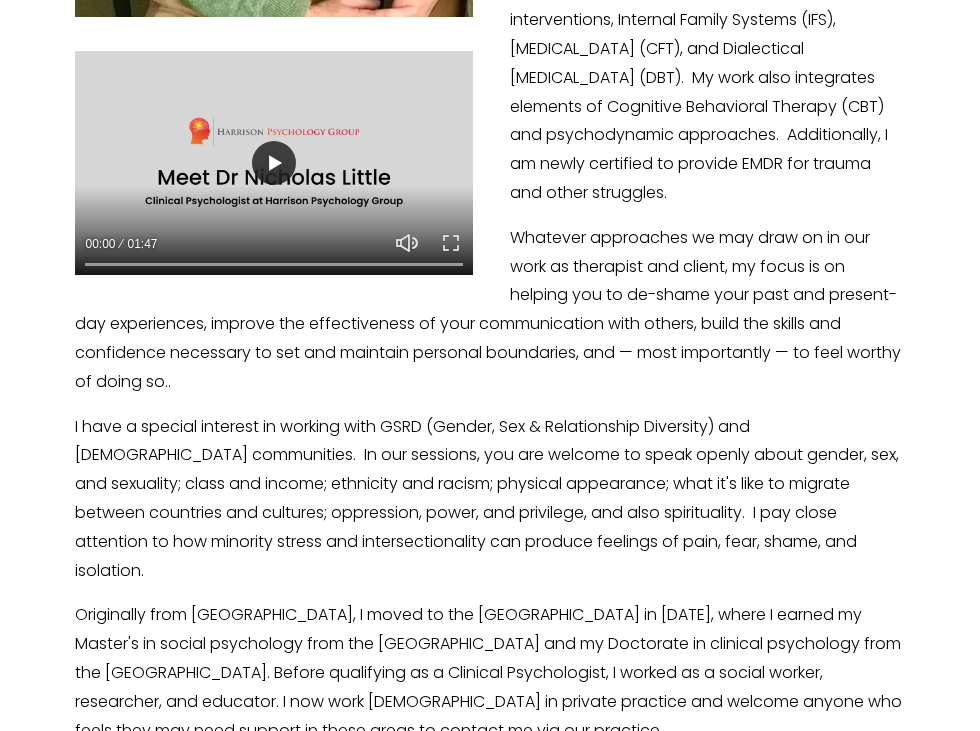 click on "Play" at bounding box center [274, 163] 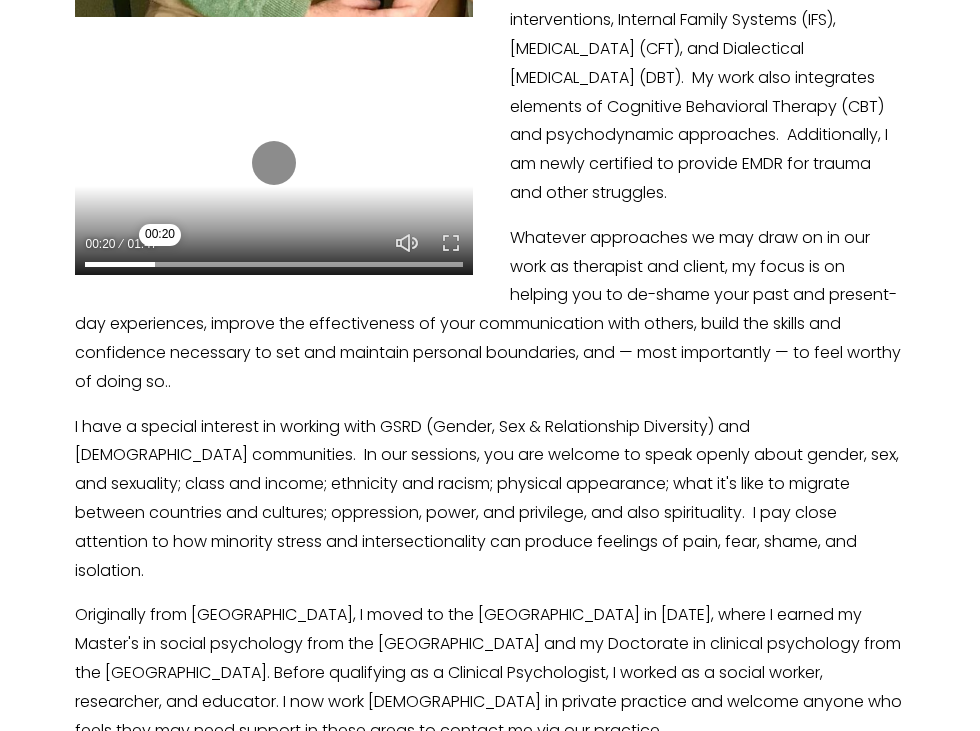 click at bounding box center [274, 265] 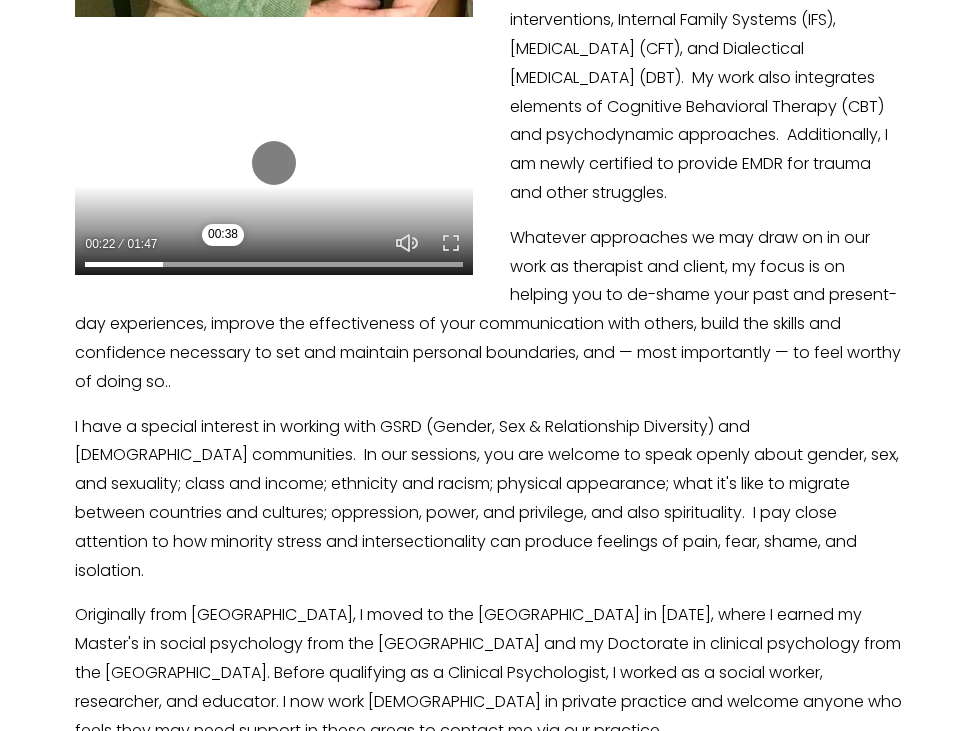 click at bounding box center (274, 265) 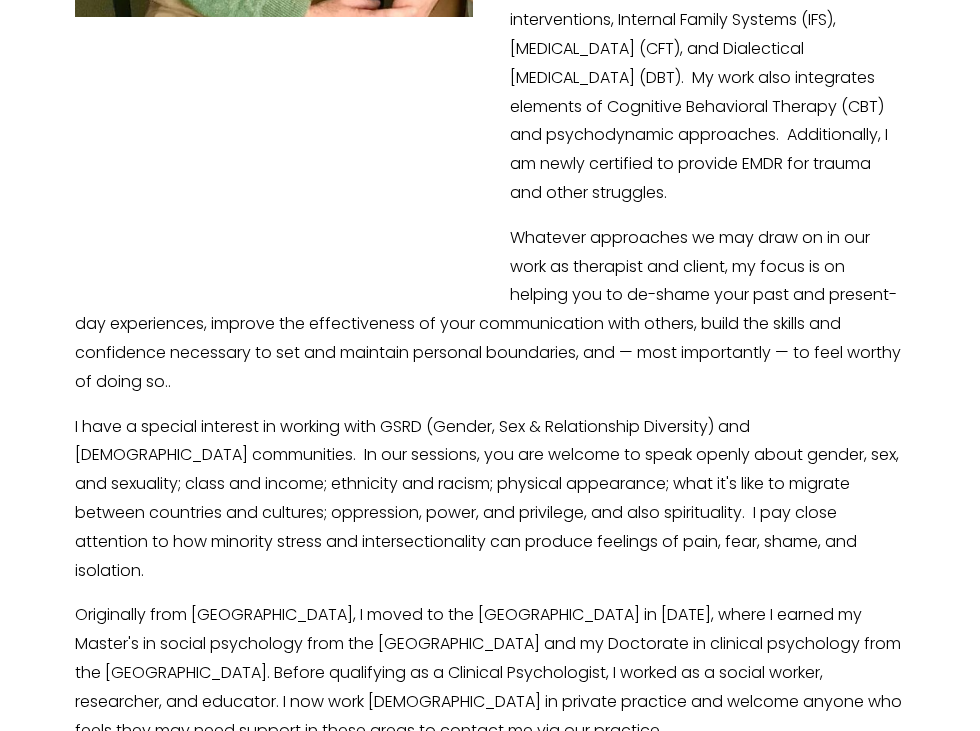 type on "36.31" 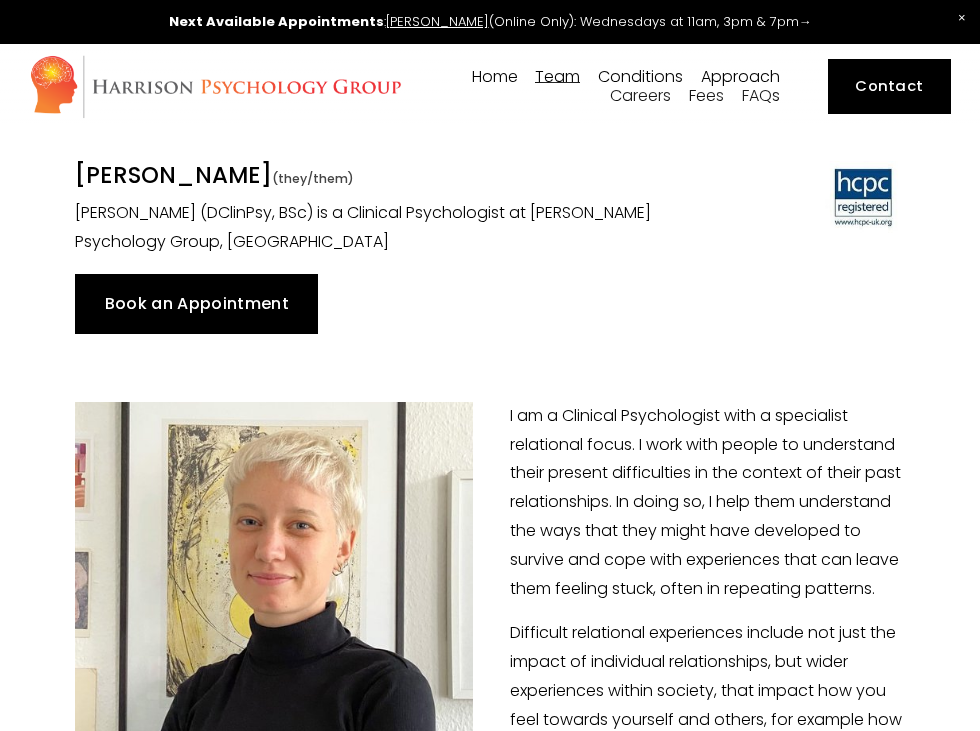 scroll, scrollTop: 0, scrollLeft: 0, axis: both 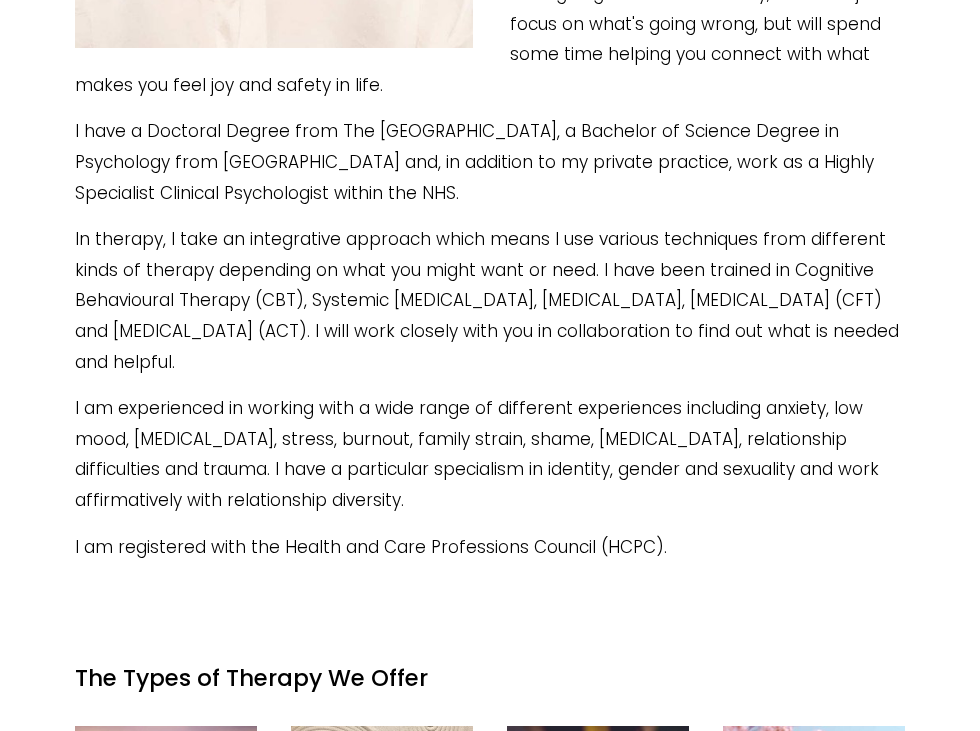 click on "In therapy, I take an integrative approach which means I use various techniques from different kinds of therapy depending on what you might want or need. I have been trained in Cognitive Behavioural Therapy (CBT), Systemic Family Therapy, Narrative Therapy, Compassion Focussed Therapy (CFT) and Acceptance and Commitment Therapy (ACT). I will work closely with you in collaboration to find out what is needed and helpful." at bounding box center [489, 300] 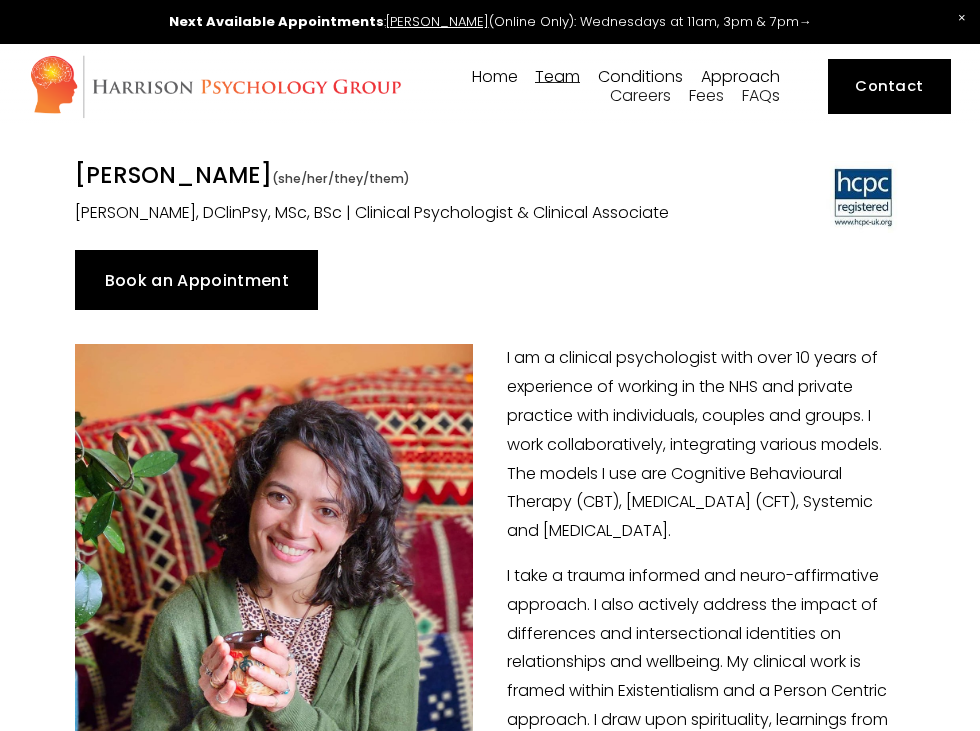 scroll, scrollTop: 0, scrollLeft: 0, axis: both 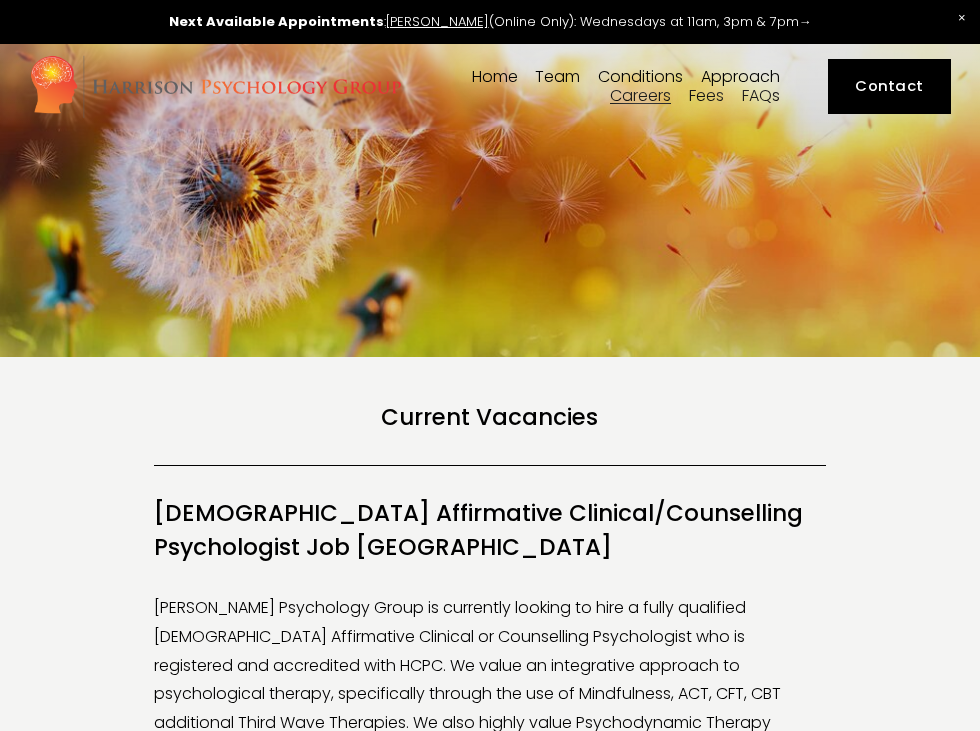 click on "Conditions" at bounding box center (640, 77) 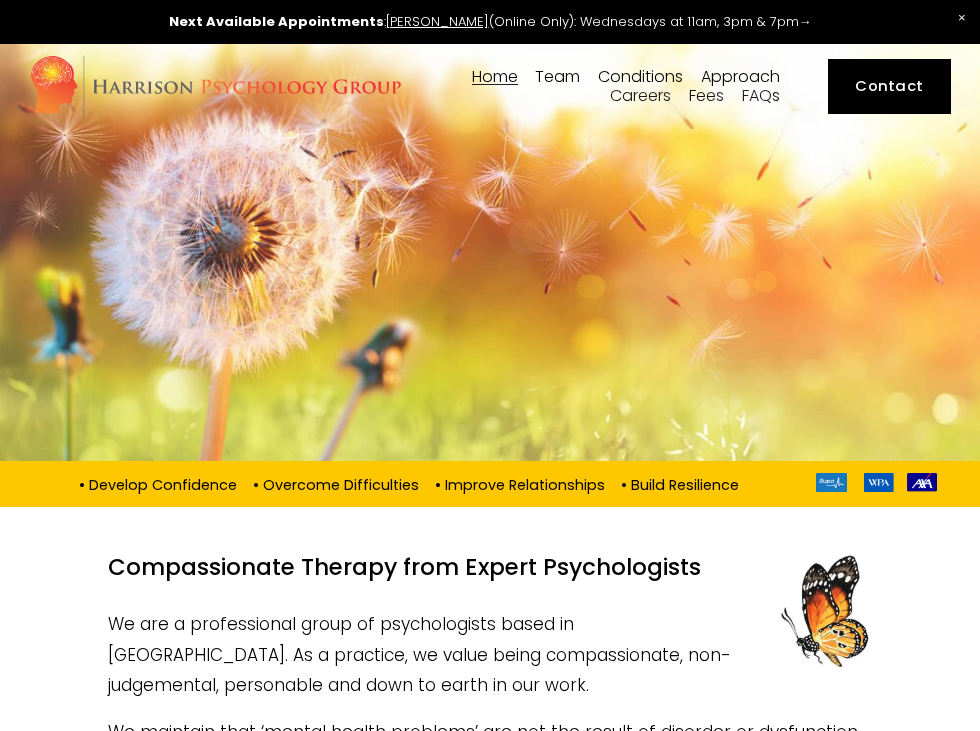 scroll, scrollTop: 0, scrollLeft: 0, axis: both 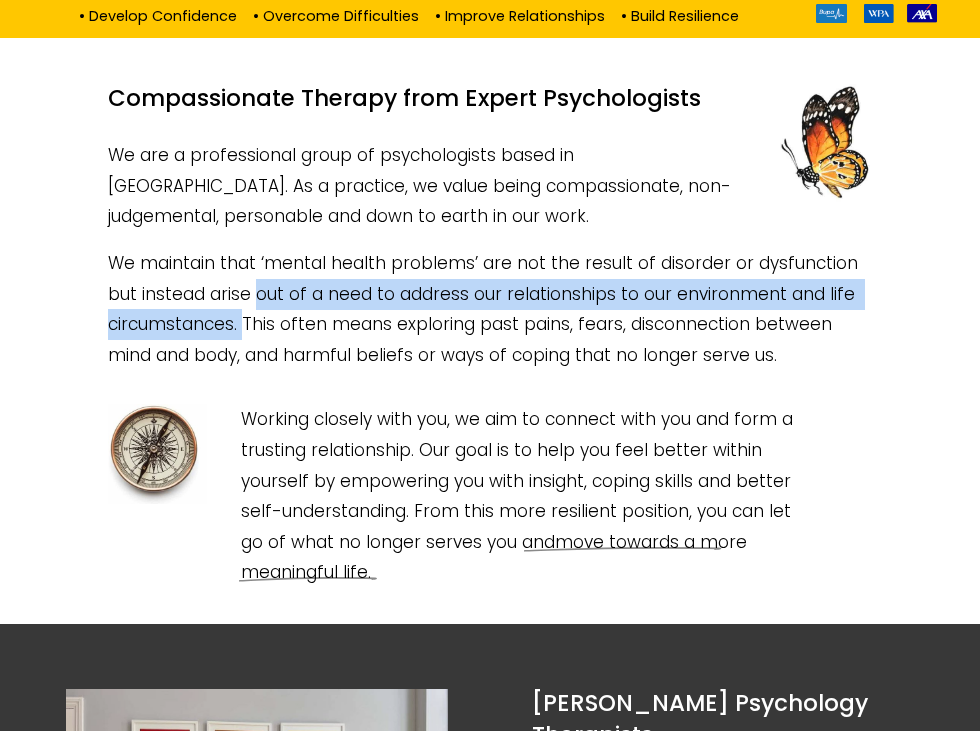 drag, startPoint x: 244, startPoint y: 350, endPoint x: 223, endPoint y: 312, distance: 43.416588 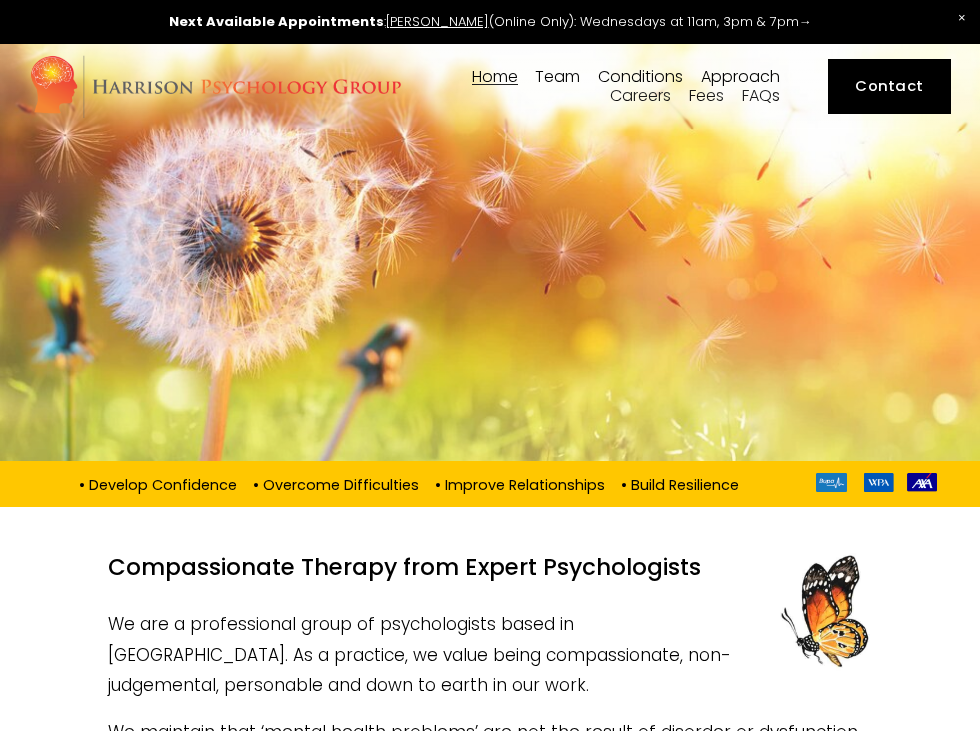 scroll, scrollTop: 0, scrollLeft: 0, axis: both 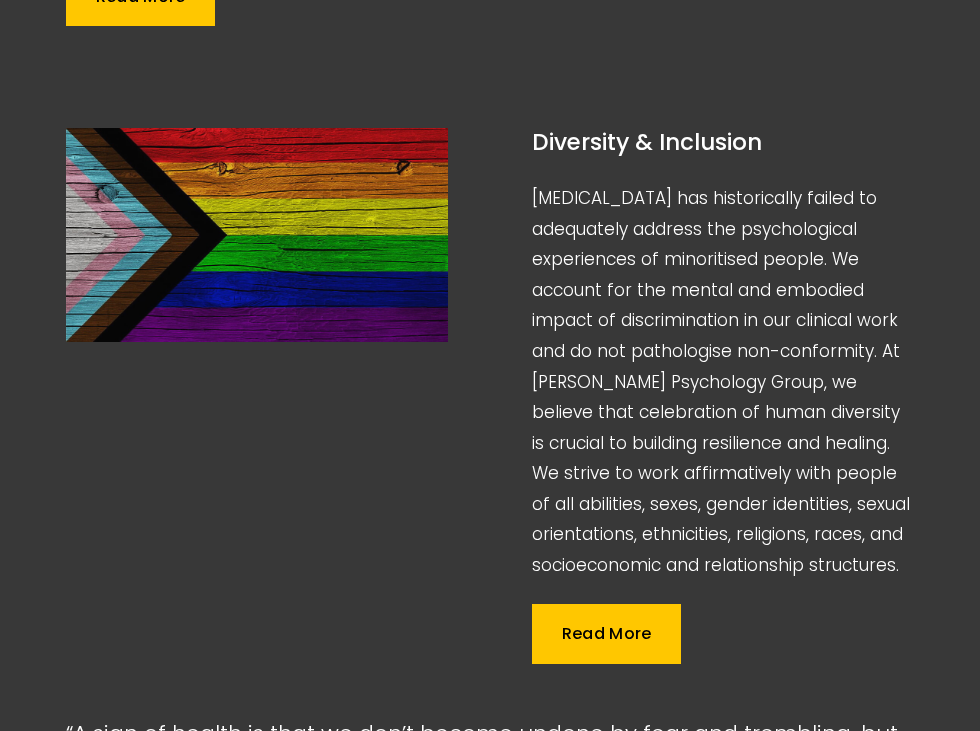 click on "Read More" at bounding box center [606, 634] 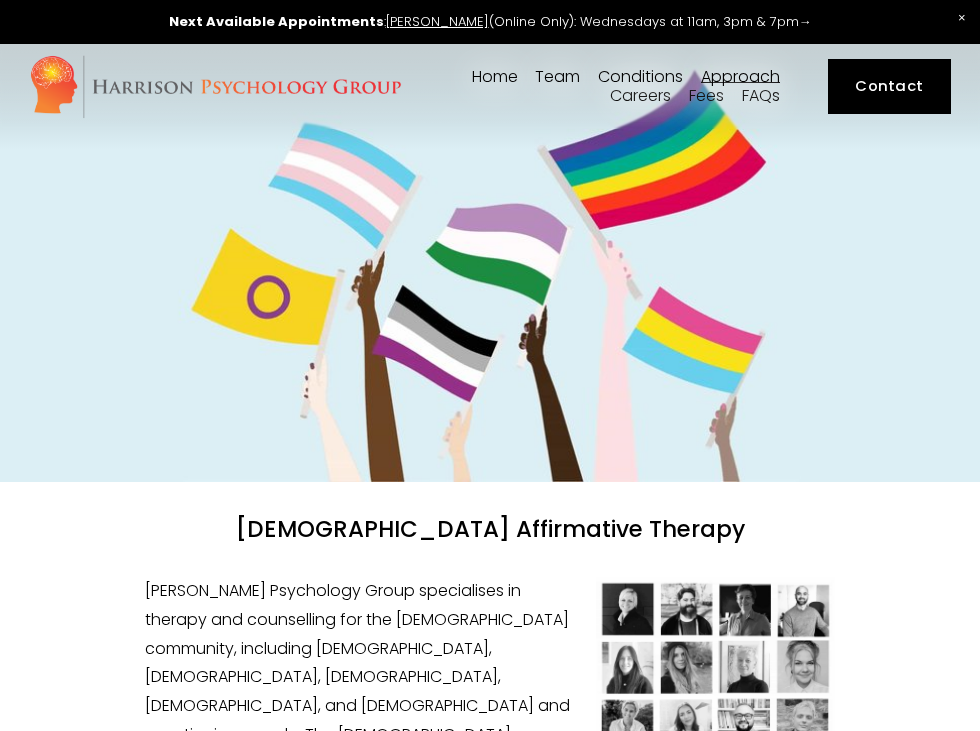 scroll, scrollTop: 248, scrollLeft: 0, axis: vertical 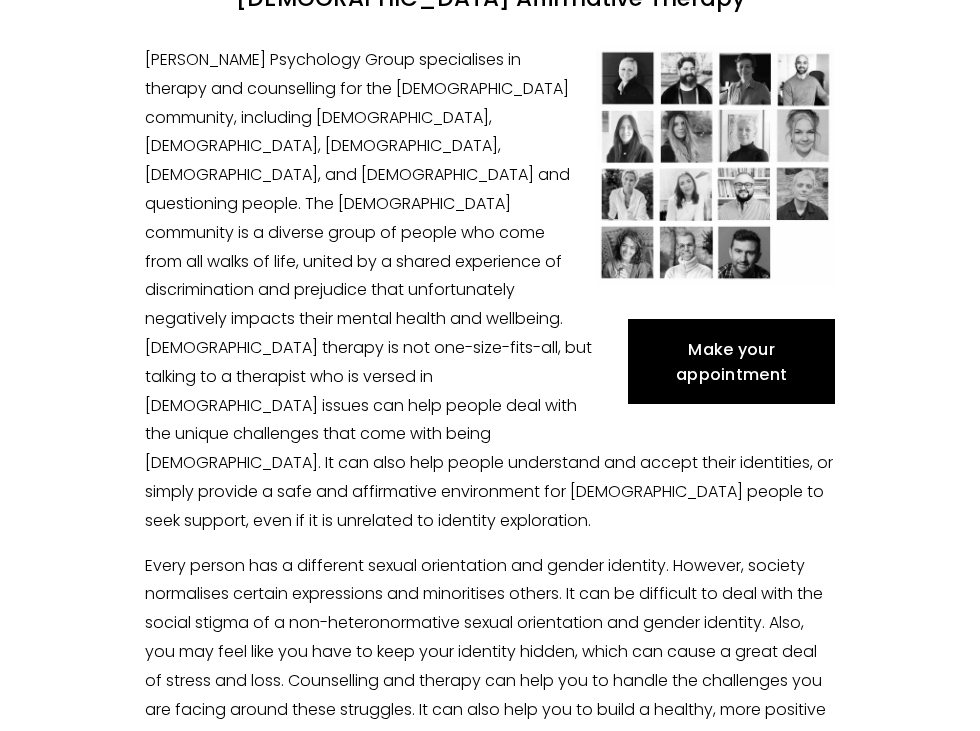 click on "[DEMOGRAPHIC_DATA] Affirmative Therapy
Make your appointment
The team at [PERSON_NAME] Psychology Group offer a safe, non-judgmental and confidential space for you to explore your thoughts and feelings. Therefore, wherever you fall on the spectrum, we can really help you to explore and understand your sexual orientation and/or gender identity, and to develop a more positive self-image. contact form , calling [PHONE_NUMBER] or emailing  [EMAIL_ADDRESS][DOMAIN_NAME]" at bounding box center (490, 3278) 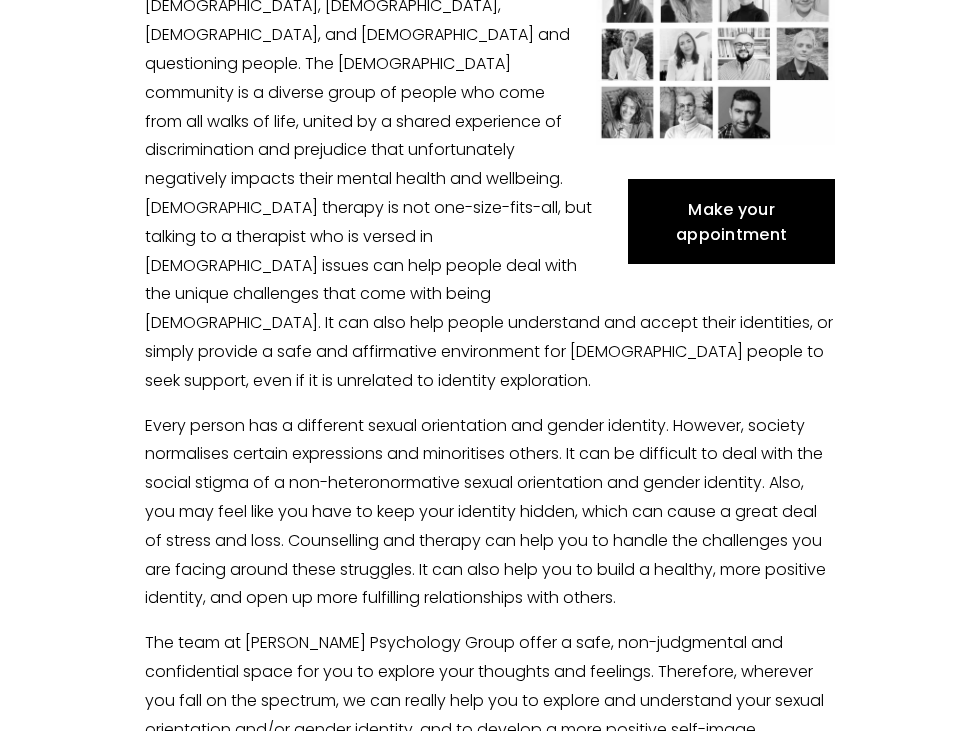 scroll, scrollTop: 679, scrollLeft: 0, axis: vertical 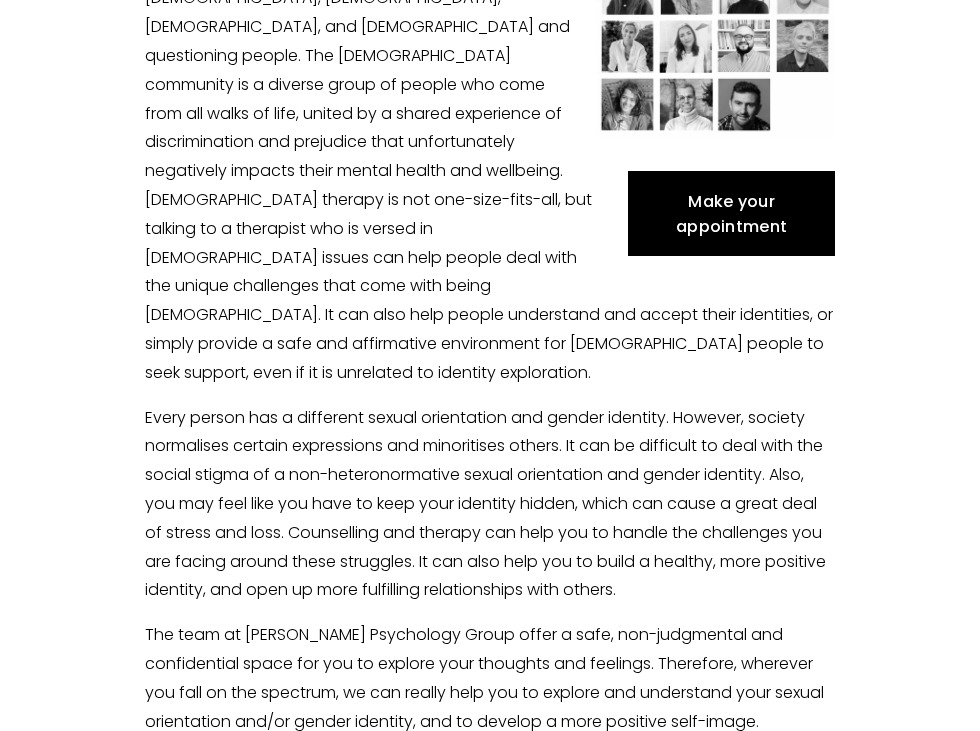 click on "[PERSON_NAME] Psychology Group specialises in therapy and counselling for the [DEMOGRAPHIC_DATA] community, including [DEMOGRAPHIC_DATA], [DEMOGRAPHIC_DATA], [DEMOGRAPHIC_DATA], [DEMOGRAPHIC_DATA], and [DEMOGRAPHIC_DATA] and questioning people. The [DEMOGRAPHIC_DATA] community is a diverse group of people who come from all walks of life, united by a shared experience of discrimination and prejudice that unfortunately negatively impacts their mental health and wellbeing. [DEMOGRAPHIC_DATA] therapy is not one-size-fits-all, but talking to a therapist who is versed in [DEMOGRAPHIC_DATA] issues can help people deal with the unique challenges that come with being [DEMOGRAPHIC_DATA]. It can also help people understand and accept their identities, or simply provide a safe and affirmative environment for [DEMOGRAPHIC_DATA] people to seek support, even if it is unrelated to identity exploration." at bounding box center (490, 143) 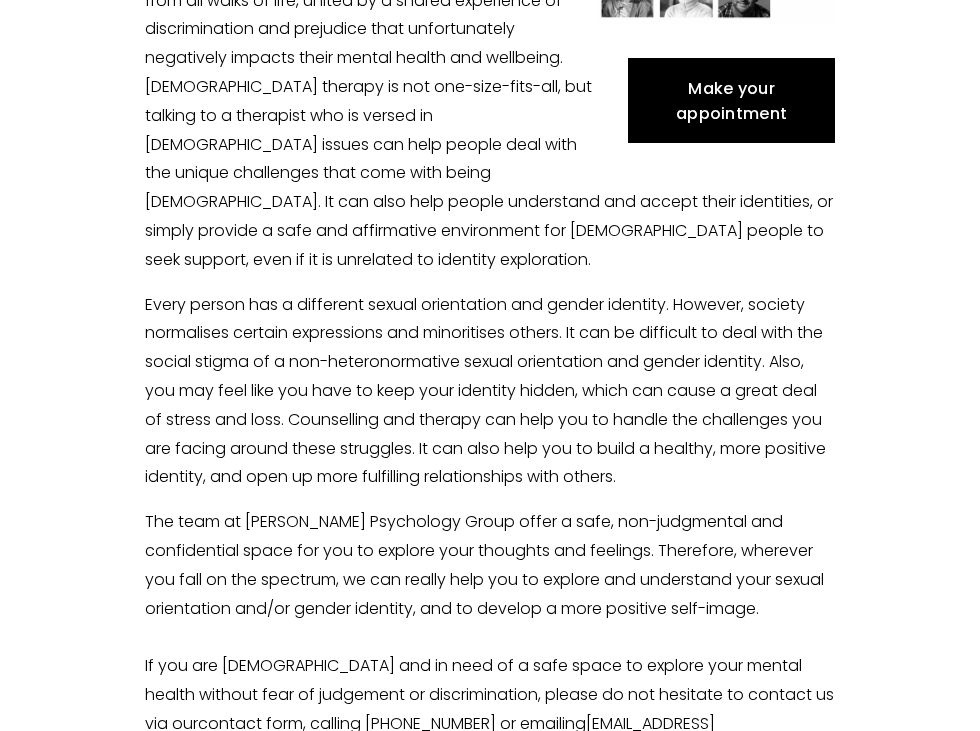 scroll, scrollTop: 825, scrollLeft: 0, axis: vertical 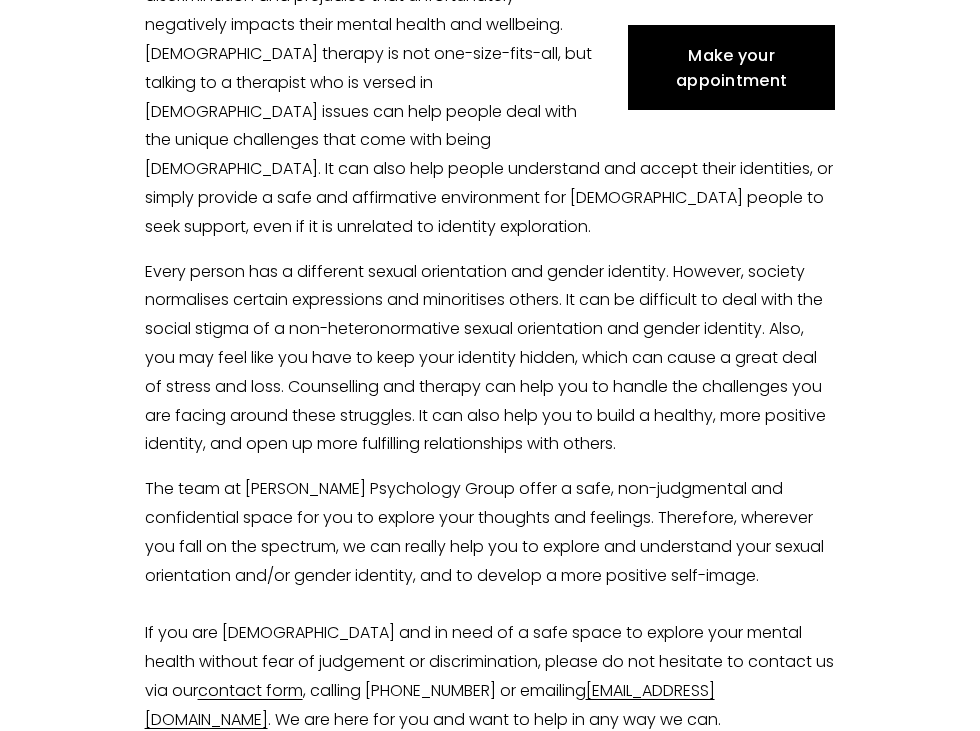click on "[DEMOGRAPHIC_DATA] Affirmative Therapy
Make your appointment
The team at [PERSON_NAME] Psychology Group offer a safe, non-judgmental and confidential space for you to explore your thoughts and feelings. Therefore, wherever you fall on the spectrum, we can really help you to explore and understand your sexual orientation and/or gender identity, and to develop a more positive self-image. contact form , calling [PHONE_NUMBER] or emailing  [EMAIL_ADDRESS][DOMAIN_NAME]" at bounding box center (490, 2984) 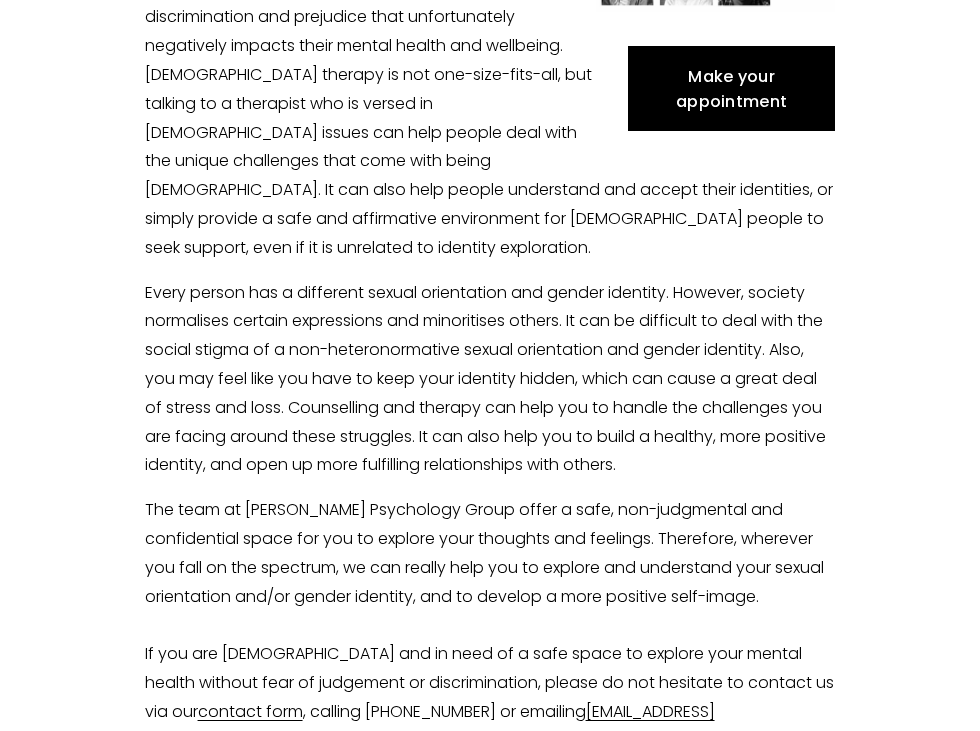 scroll, scrollTop: 802, scrollLeft: 0, axis: vertical 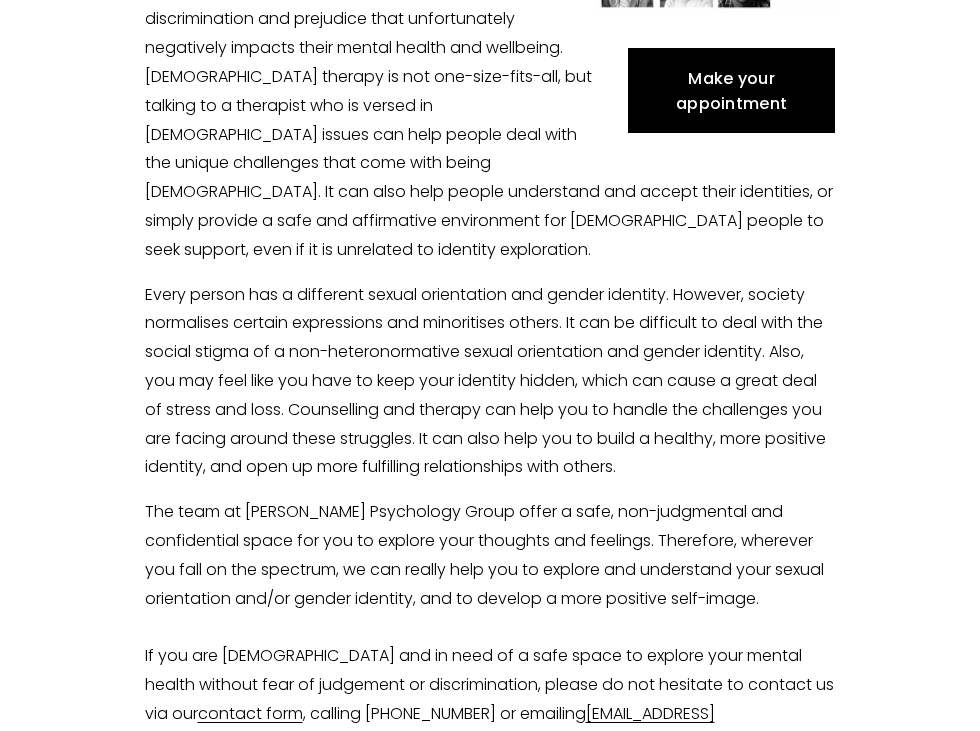 click on "[DEMOGRAPHIC_DATA] Affirmative Therapy
Make your appointment
The team at [PERSON_NAME] Psychology Group offer a safe, non-judgmental and confidential space for you to explore your thoughts and feelings. Therefore, wherever you fall on the spectrum, we can really help you to explore and understand your sexual orientation and/or gender identity, and to develop a more positive self-image. contact form , calling [PHONE_NUMBER] or emailing  [EMAIL_ADDRESS][DOMAIN_NAME]" at bounding box center (490, 3007) 